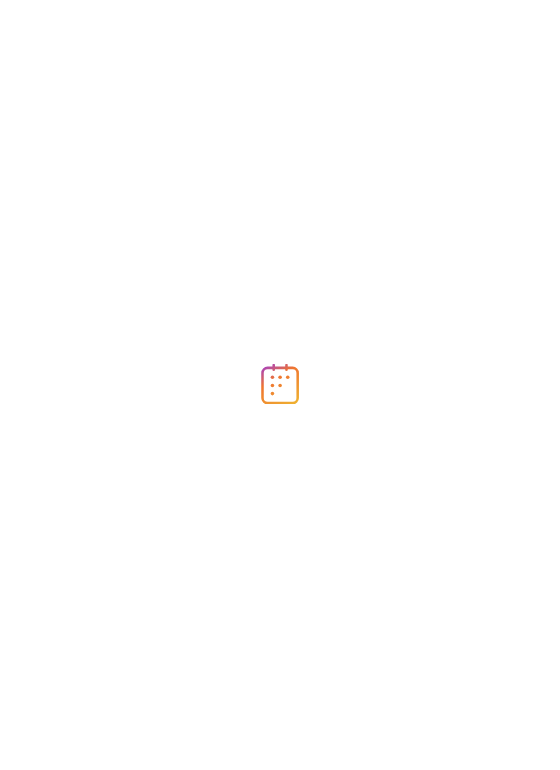 scroll, scrollTop: 0, scrollLeft: 0, axis: both 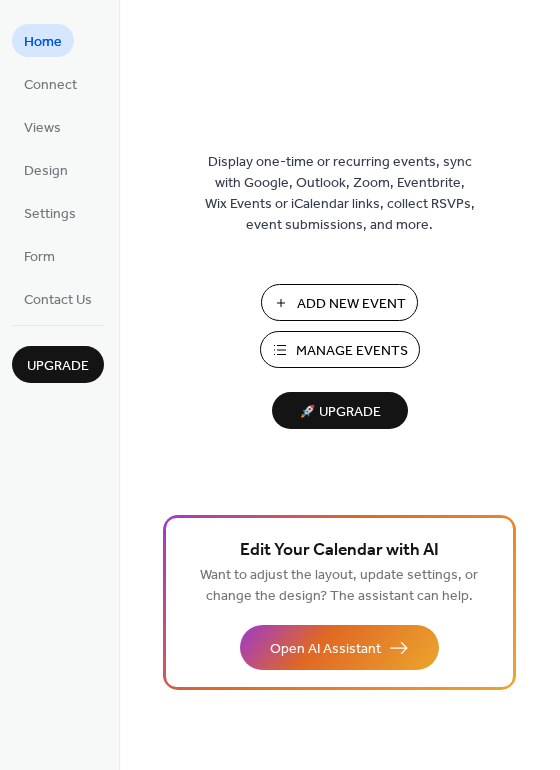 click on "Add New Event" at bounding box center [351, 304] 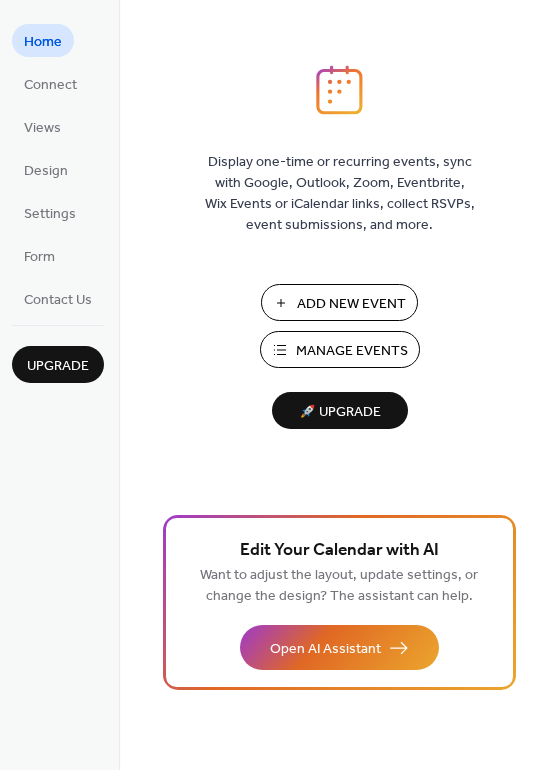 click on "Manage Events" at bounding box center [352, 351] 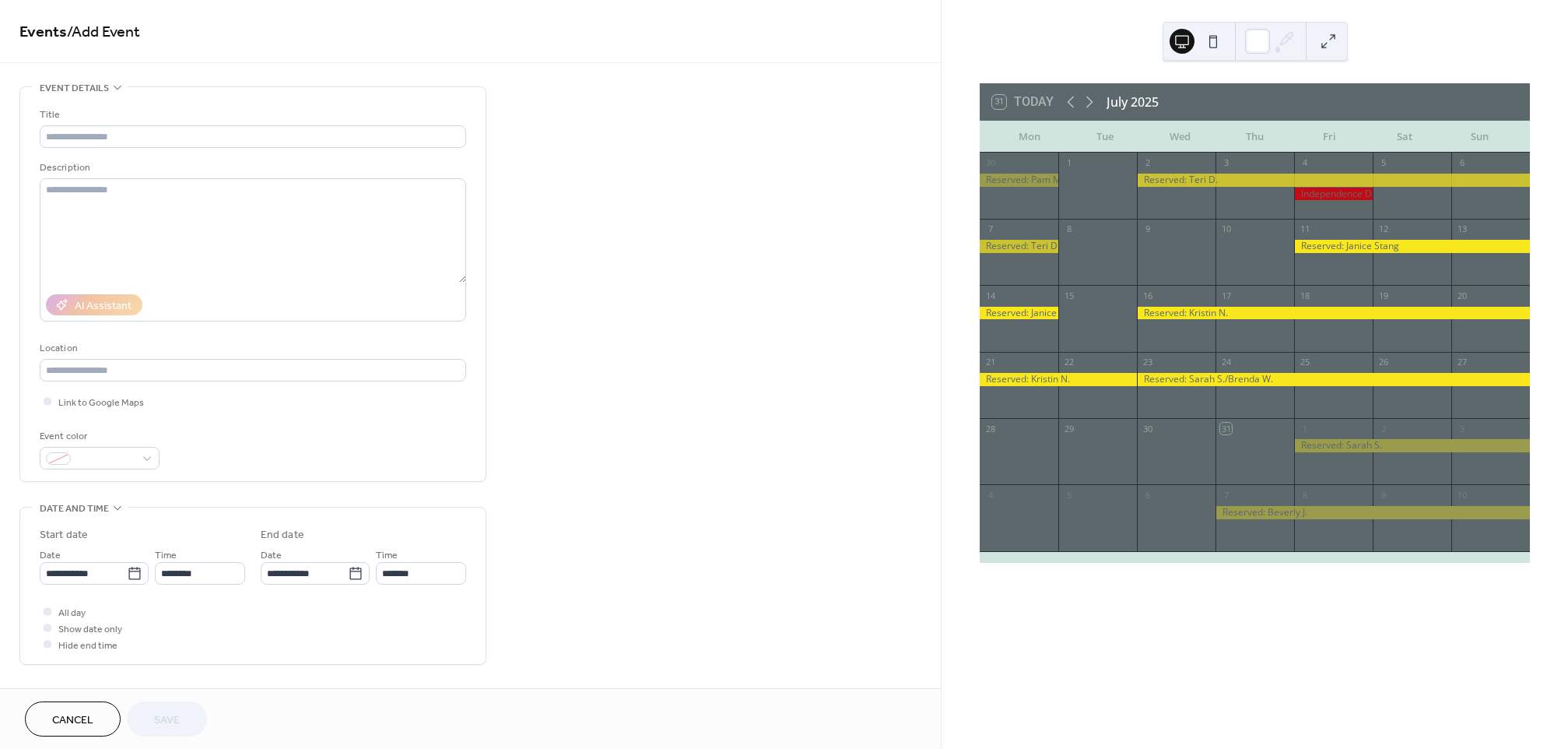 scroll, scrollTop: 0, scrollLeft: 0, axis: both 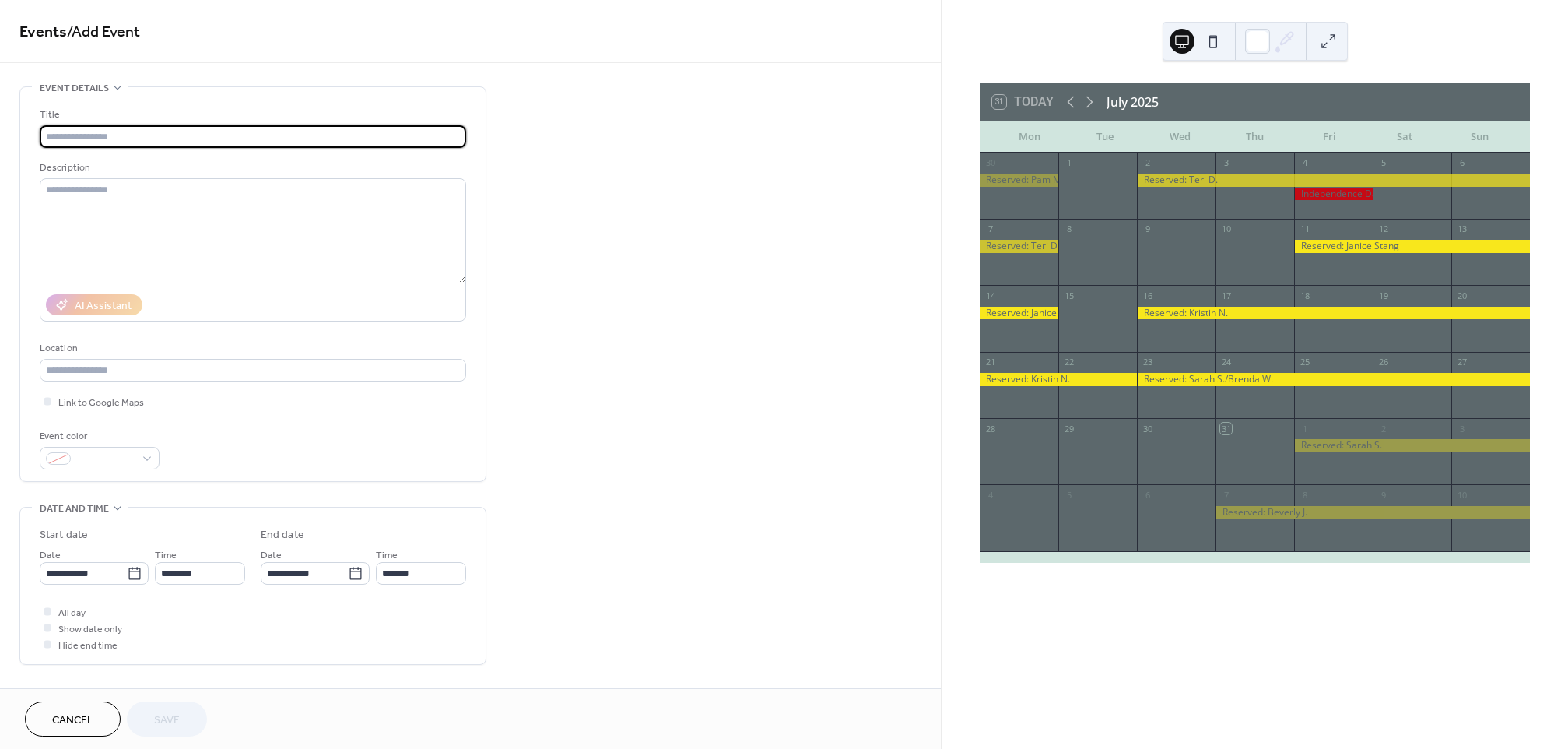 click at bounding box center (253, 136) 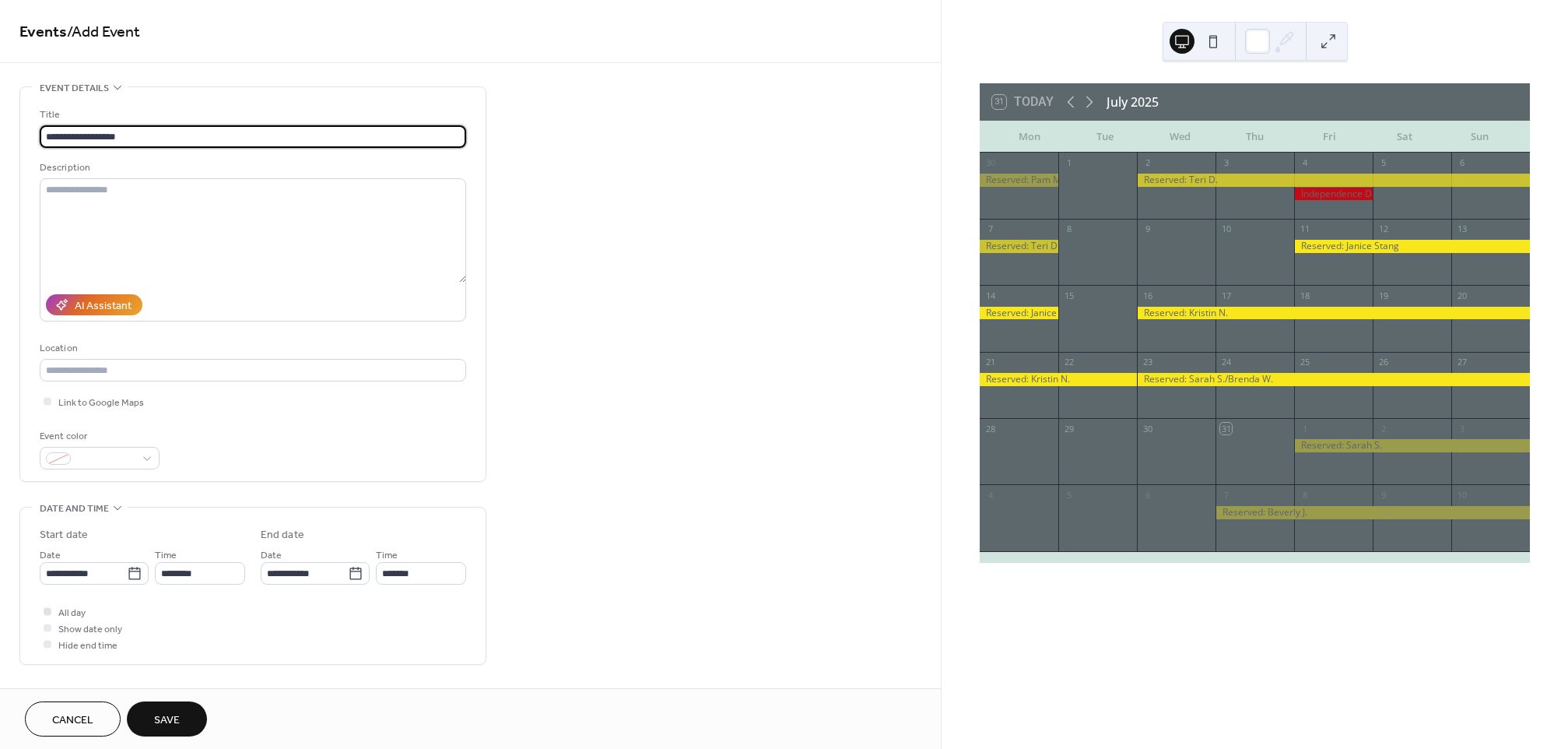 type on "**********" 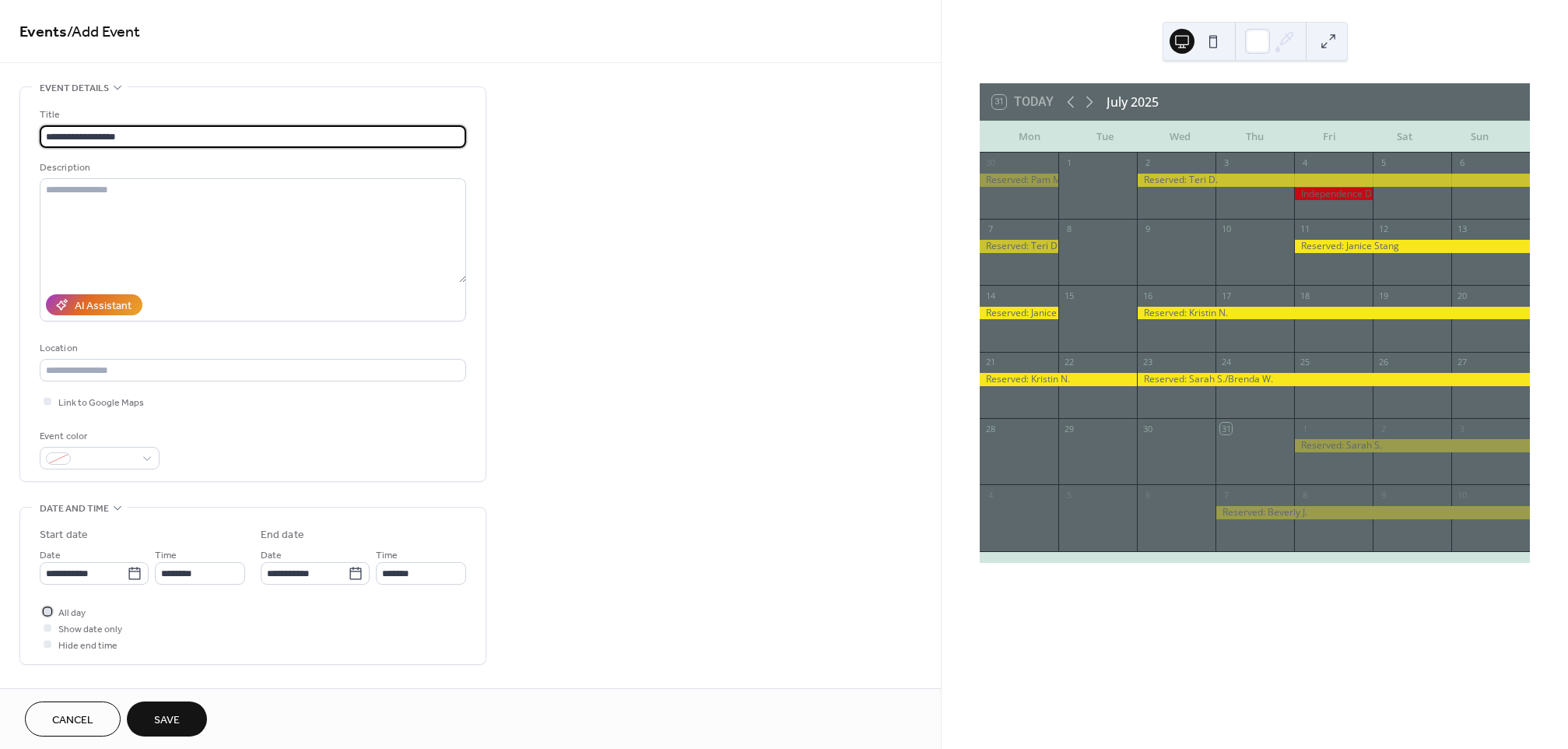 click at bounding box center [47, 611] 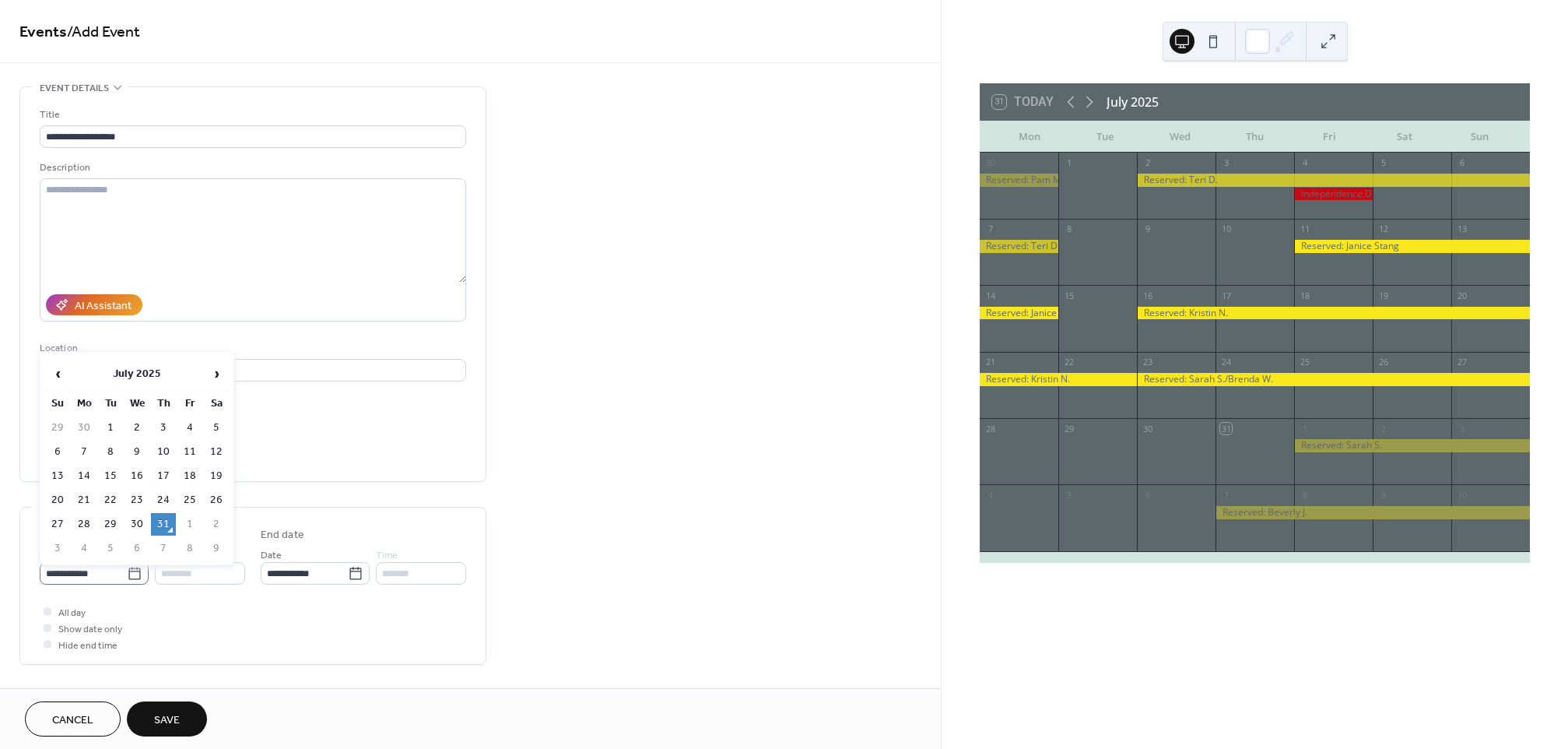 click 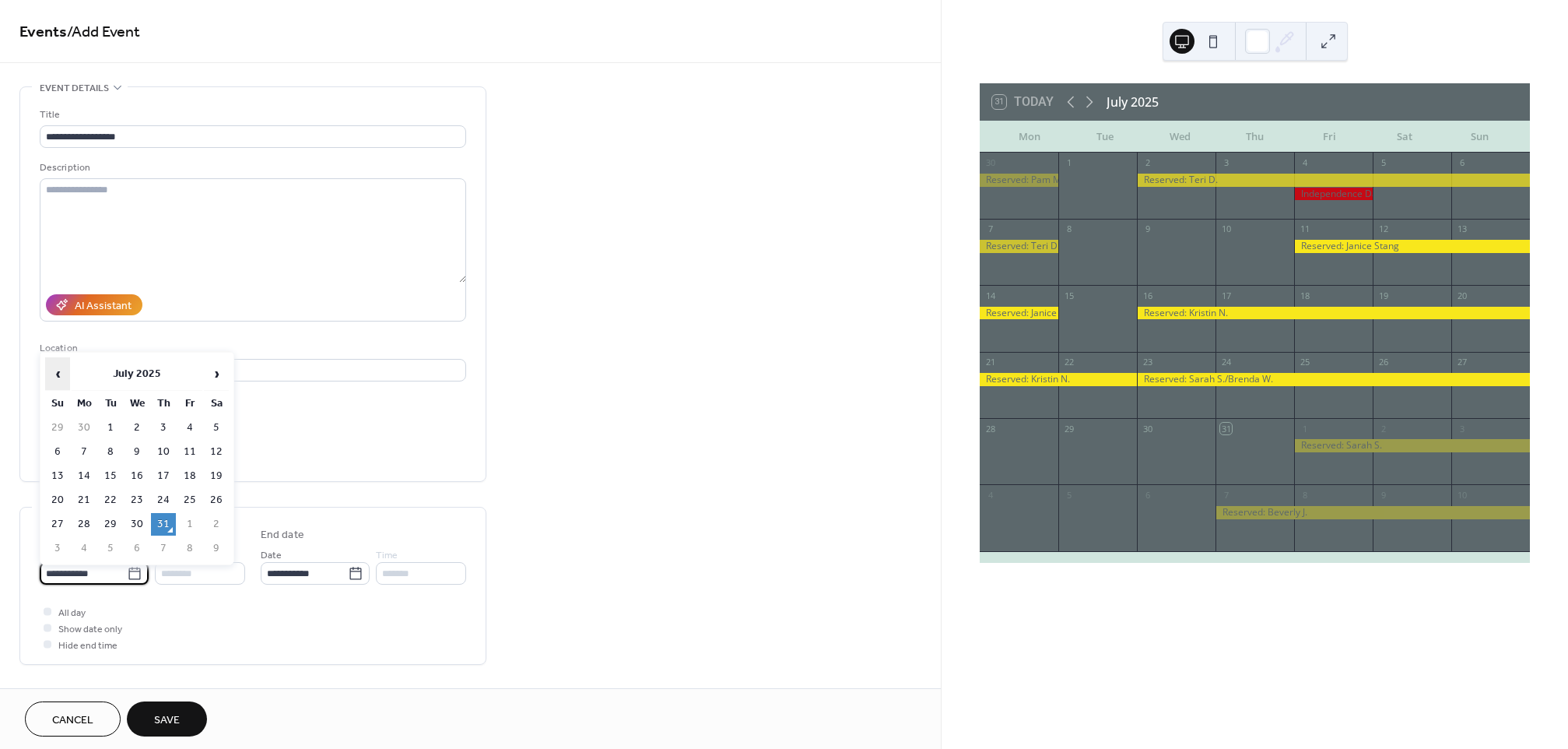 click on "‹" at bounding box center [58, 374] 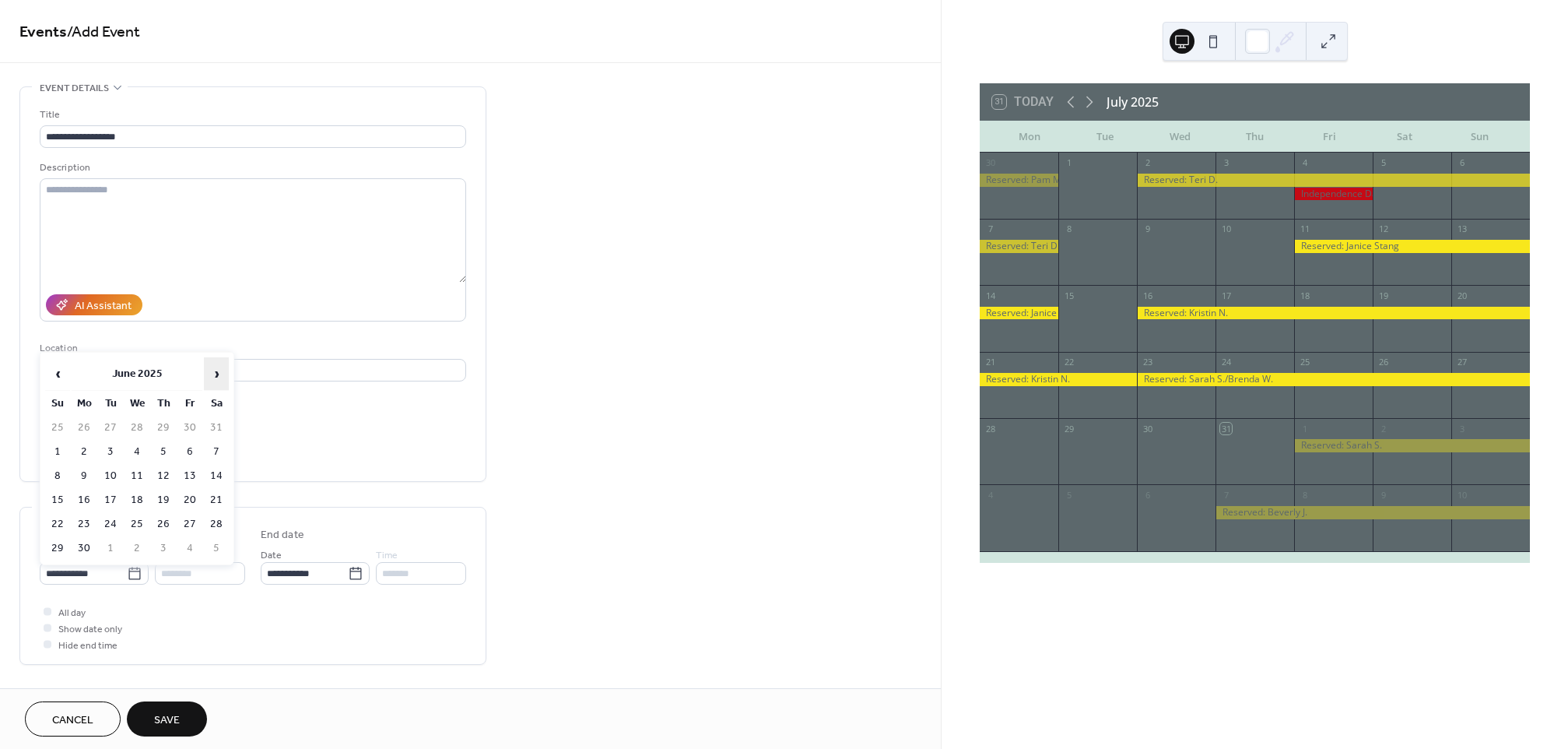 click on "›" at bounding box center [216, 374] 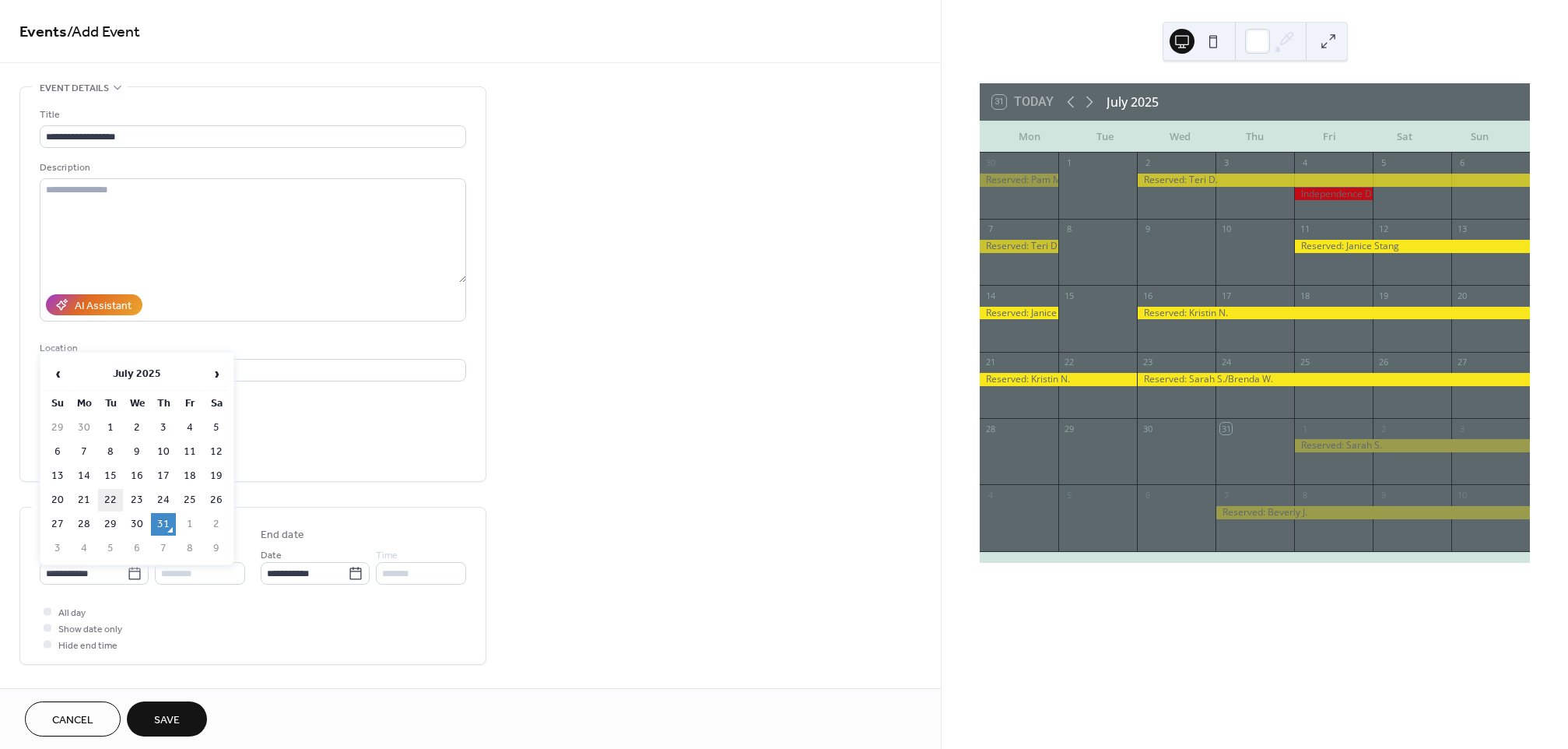 click on "22" at bounding box center [110, 500] 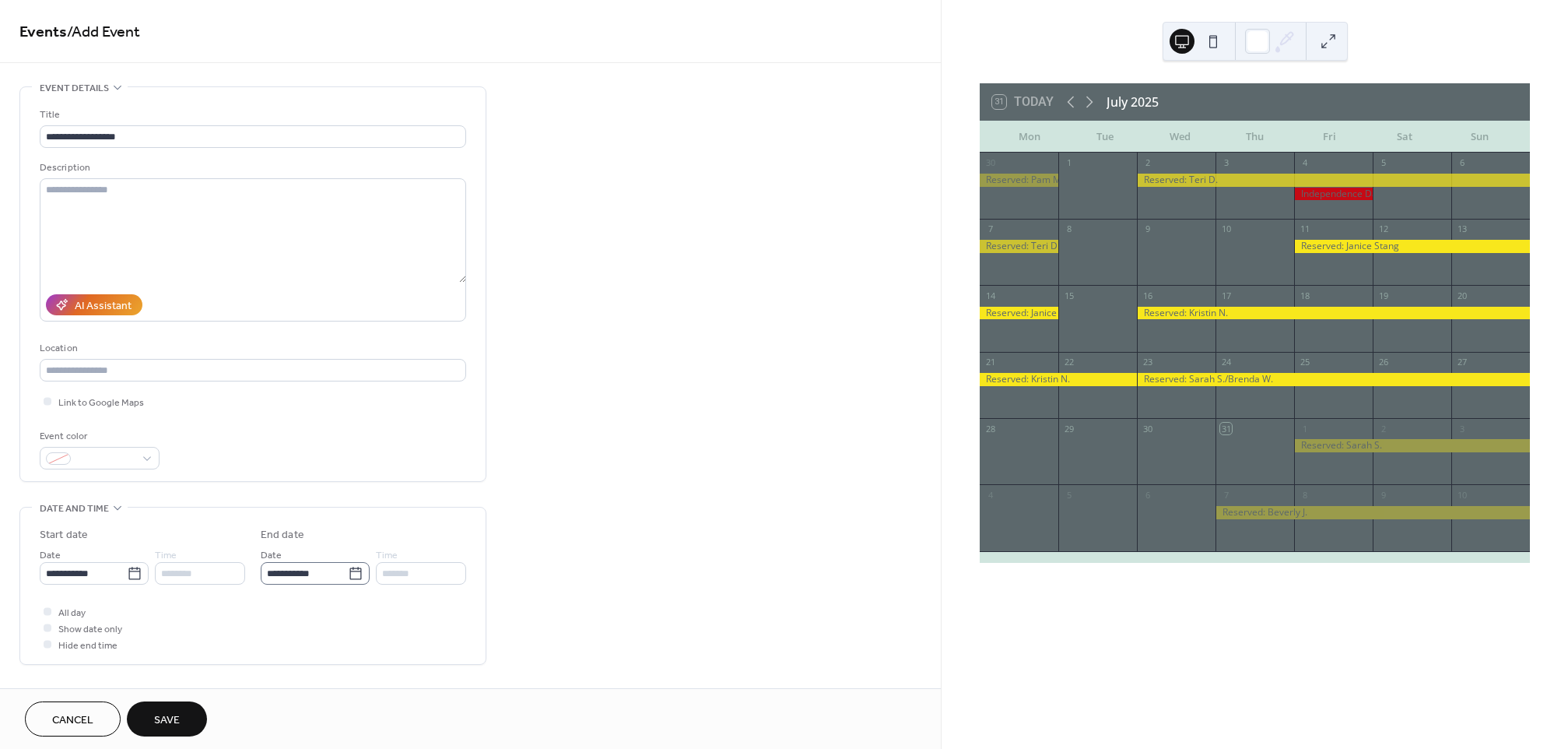 click 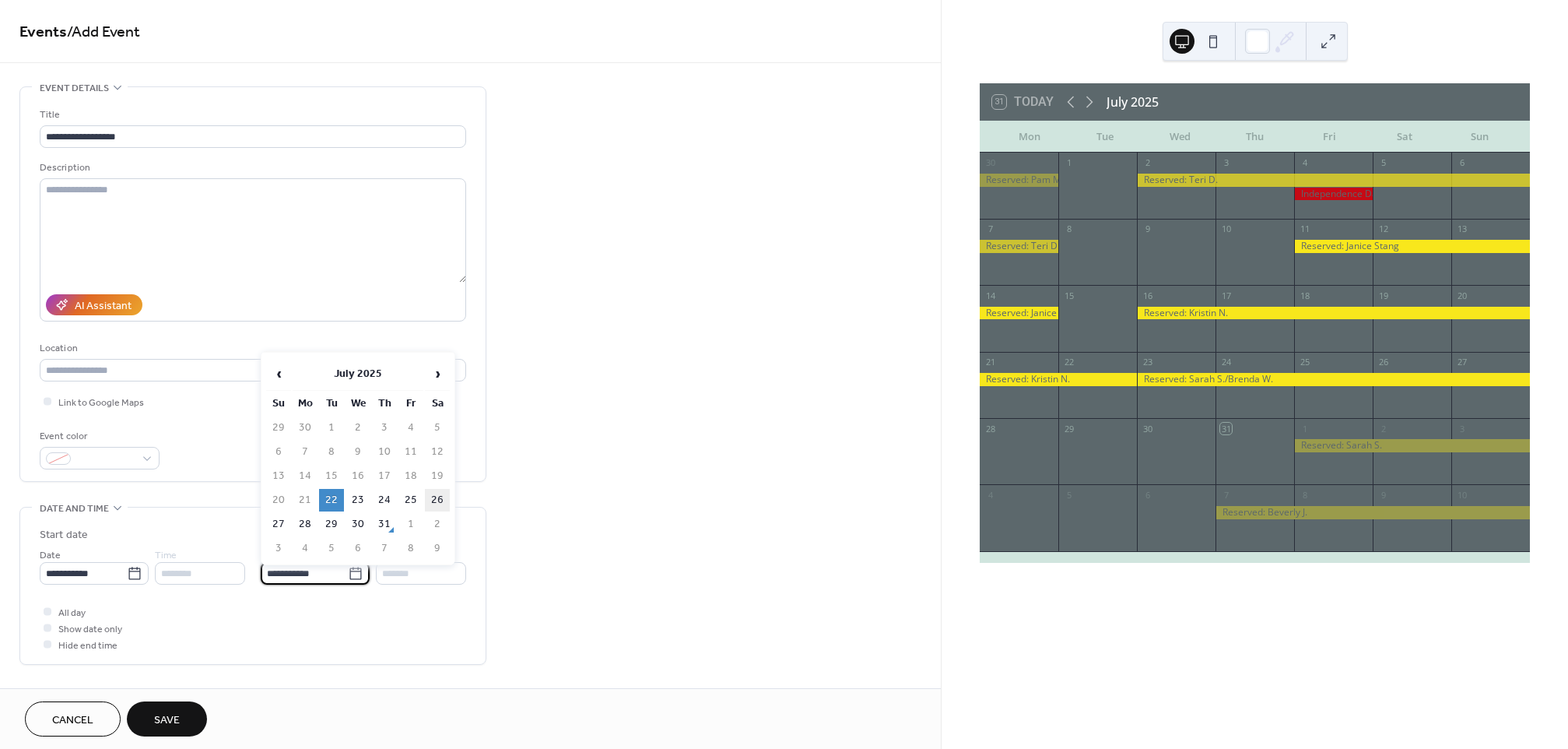 click on "26" at bounding box center [437, 500] 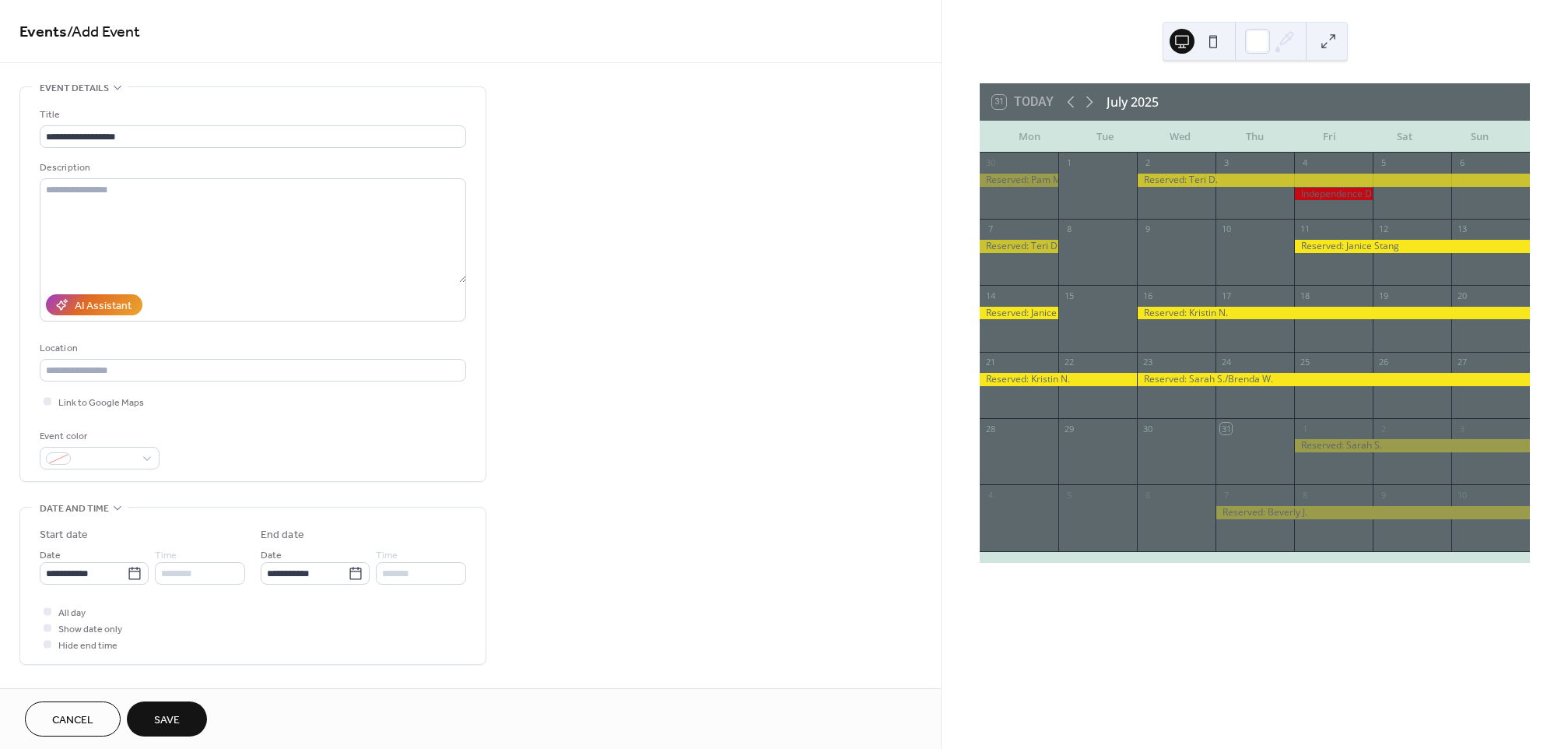 type on "**********" 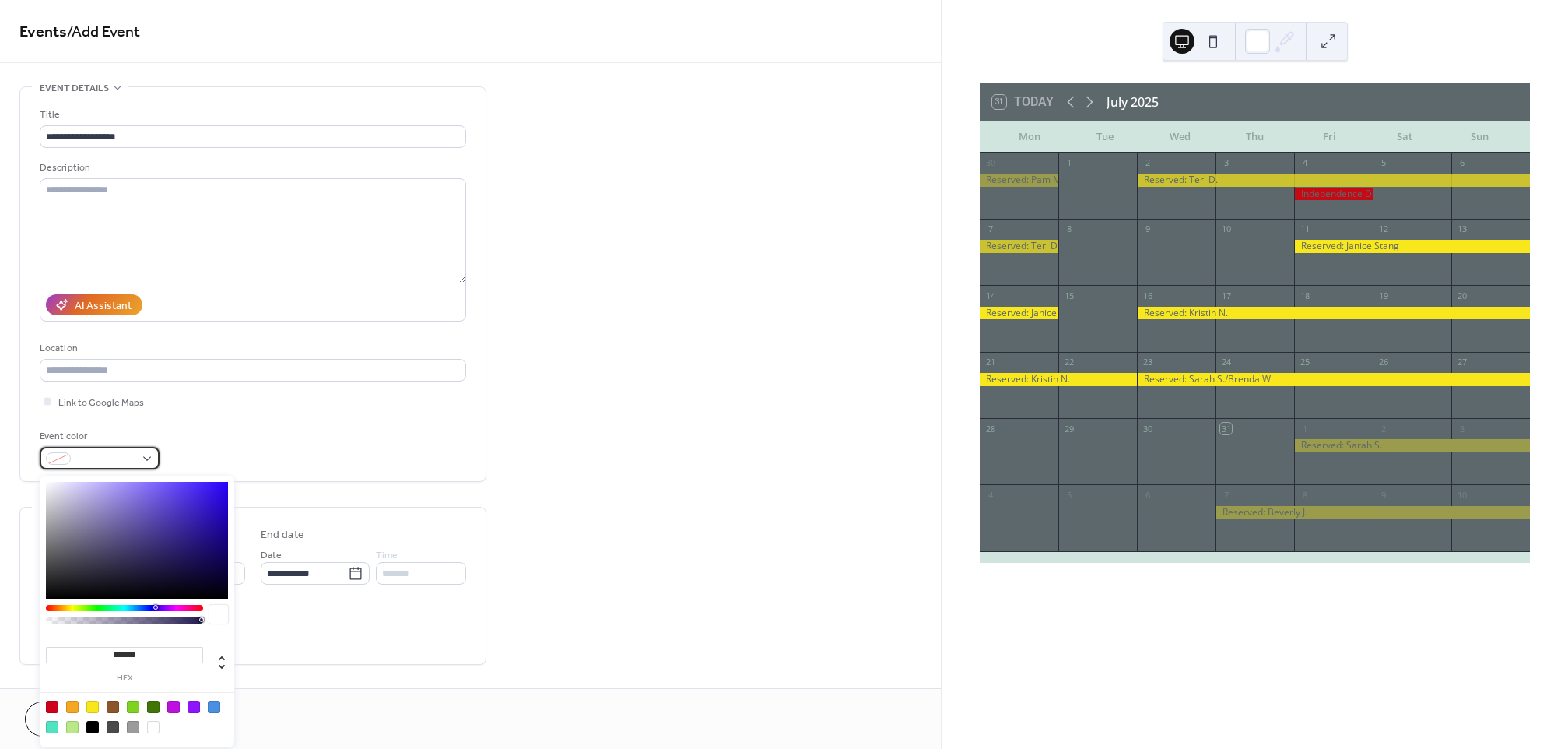 click at bounding box center (100, 458) 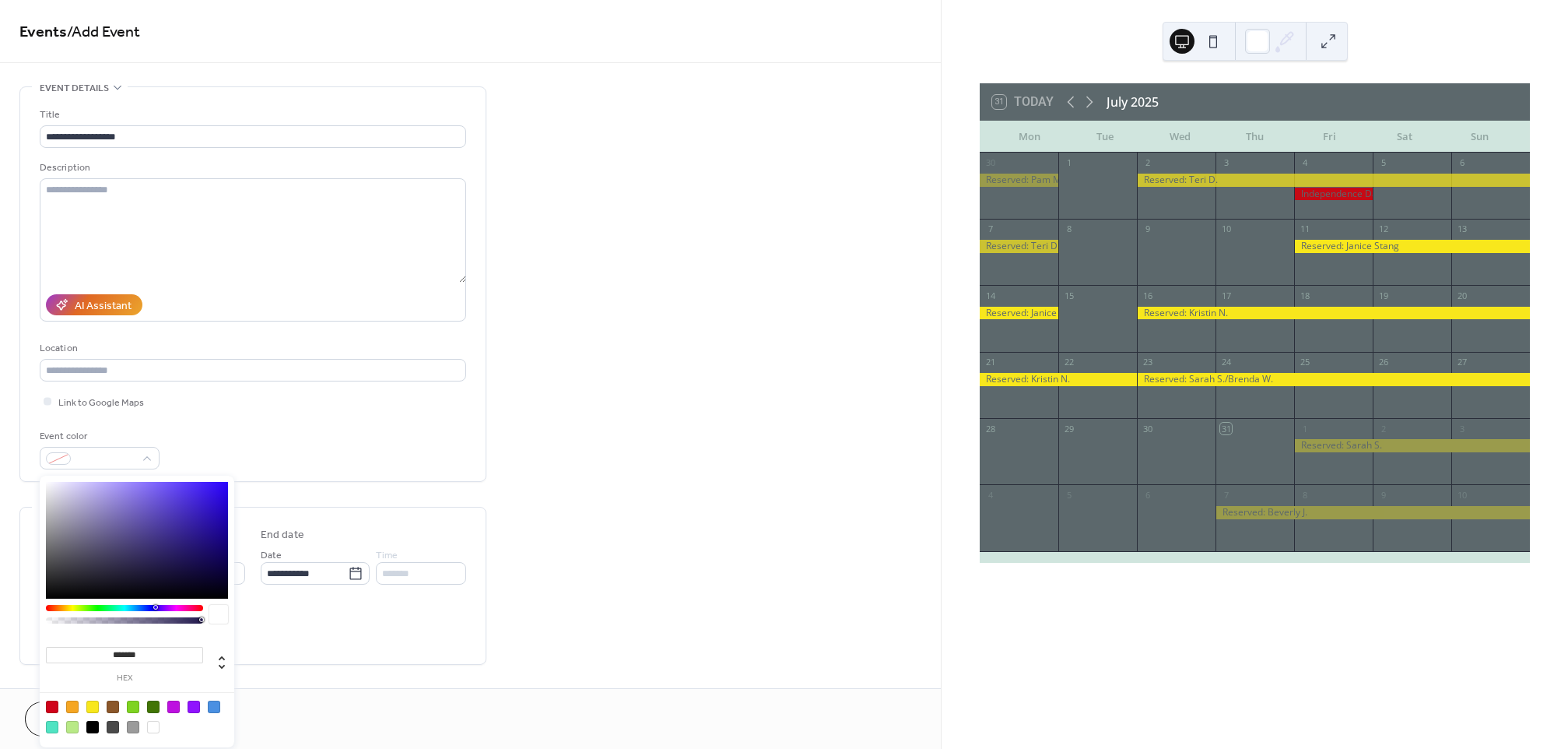 click at bounding box center (93, 707) 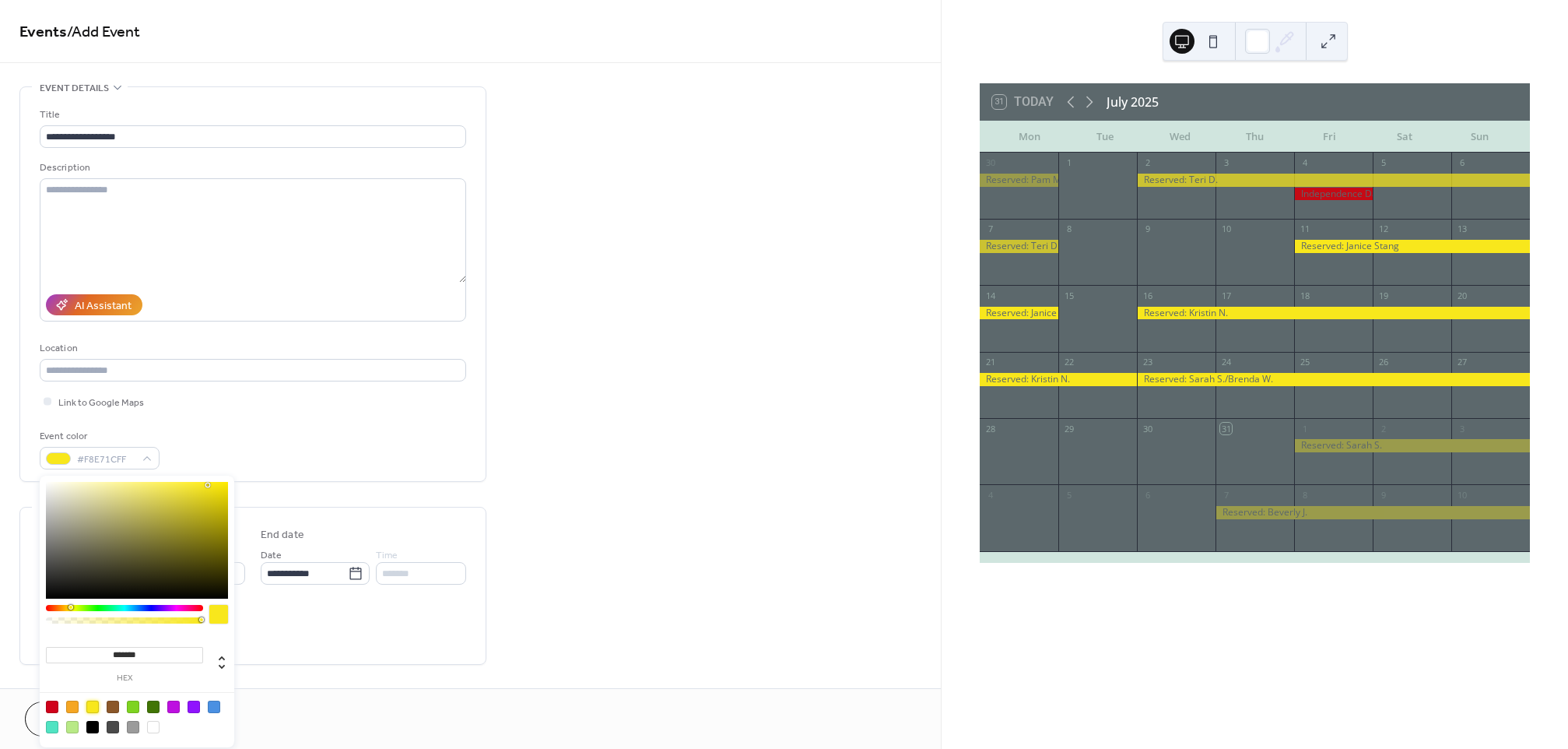 click on "**********" at bounding box center (253, 553) 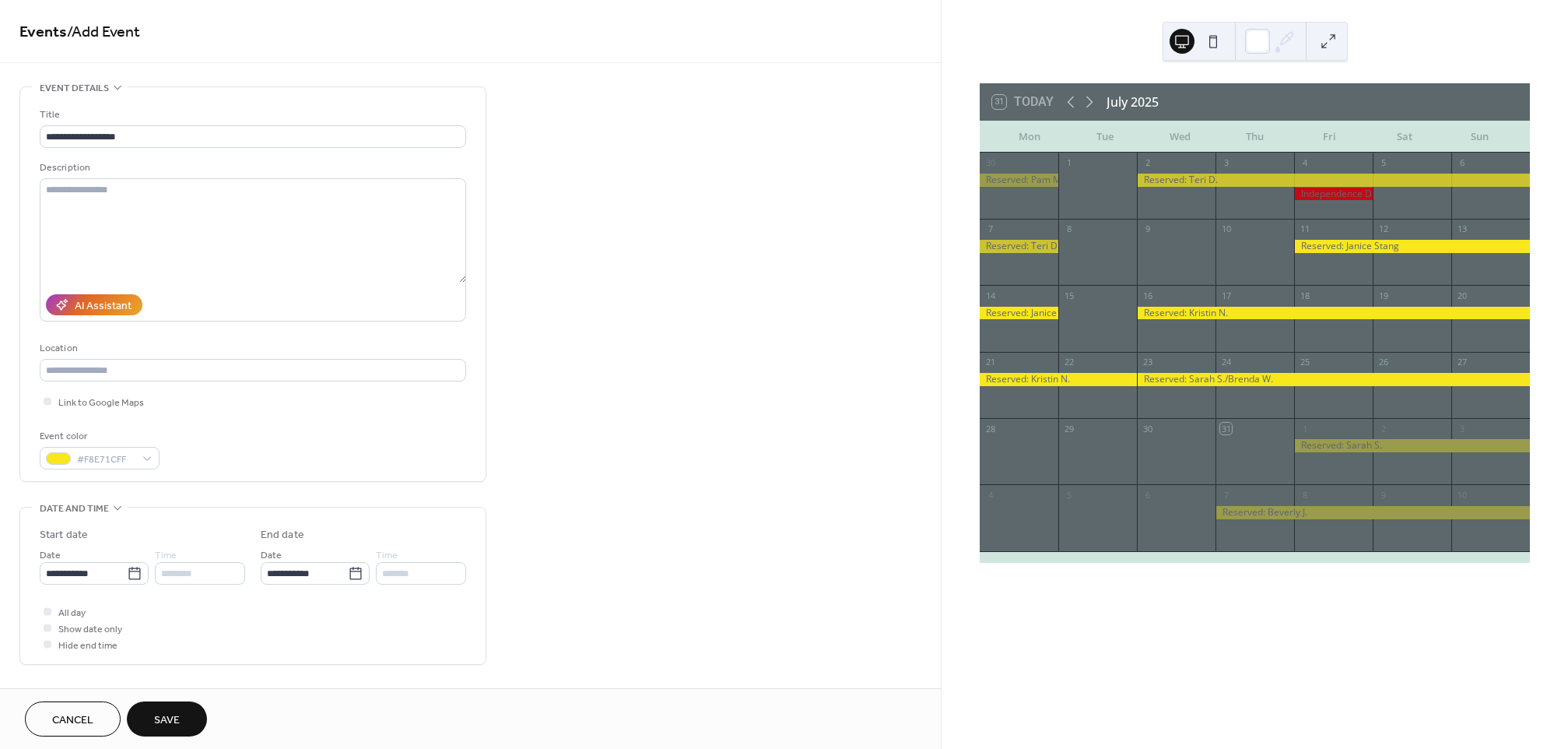 click on "Save" at bounding box center [167, 719] 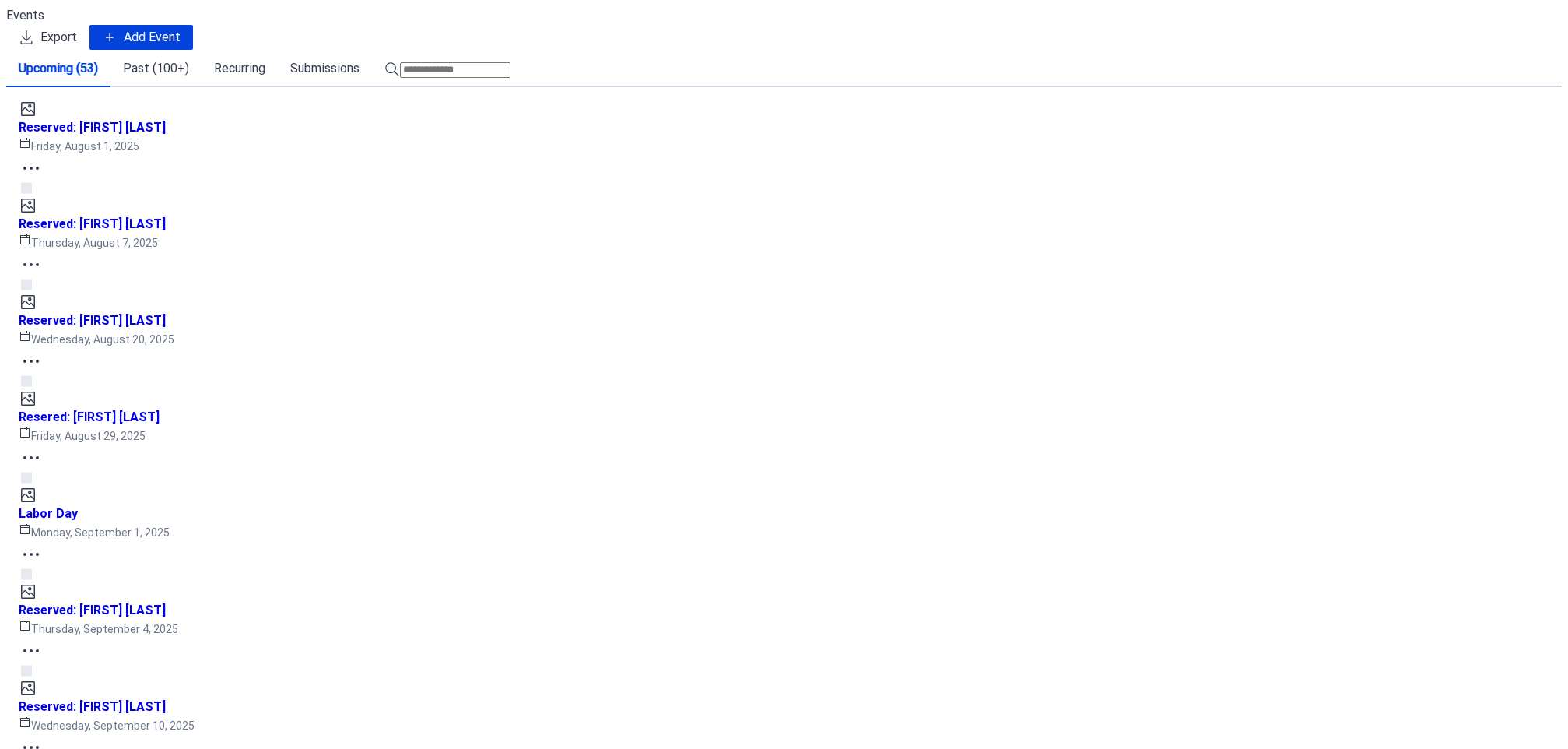 scroll, scrollTop: 0, scrollLeft: 0, axis: both 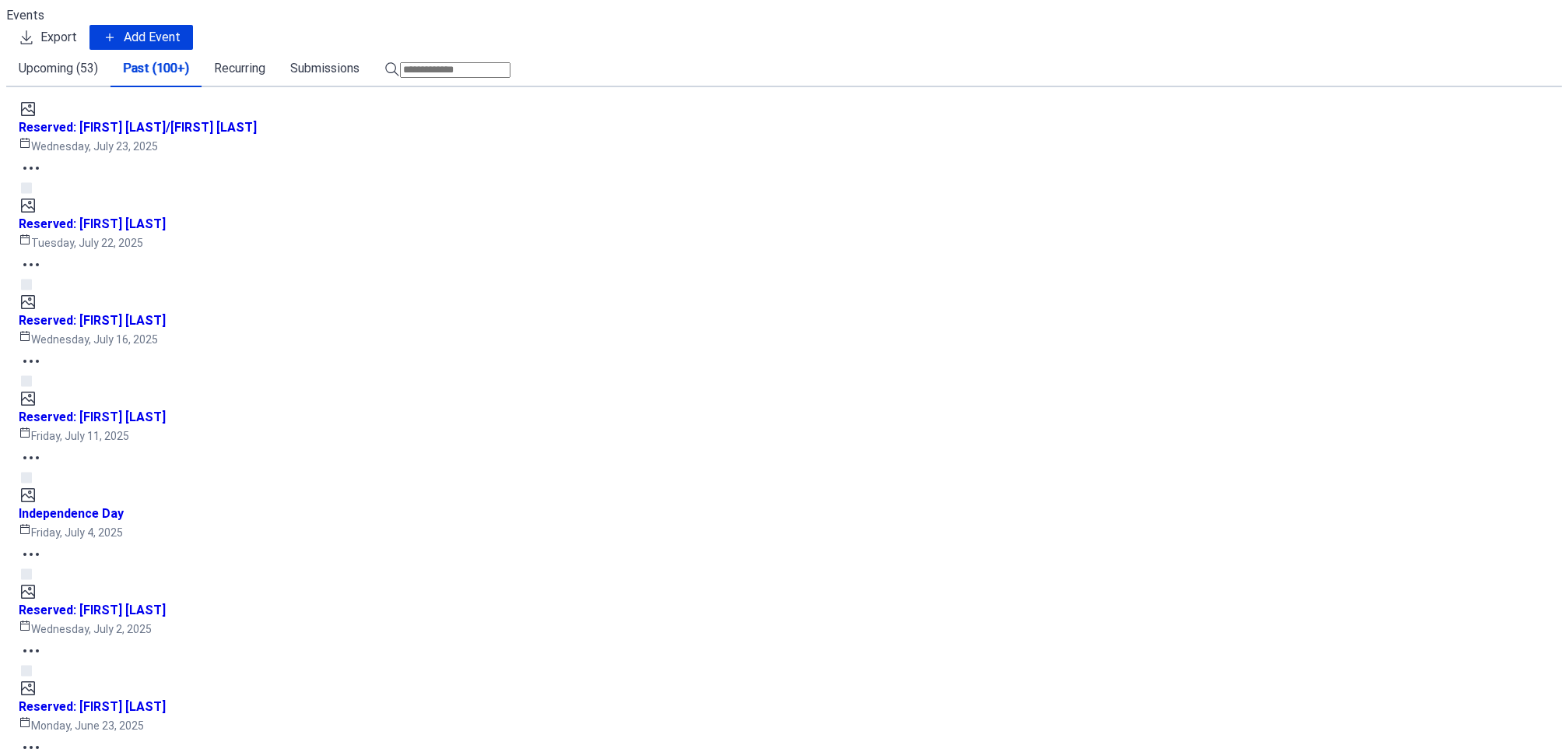 click 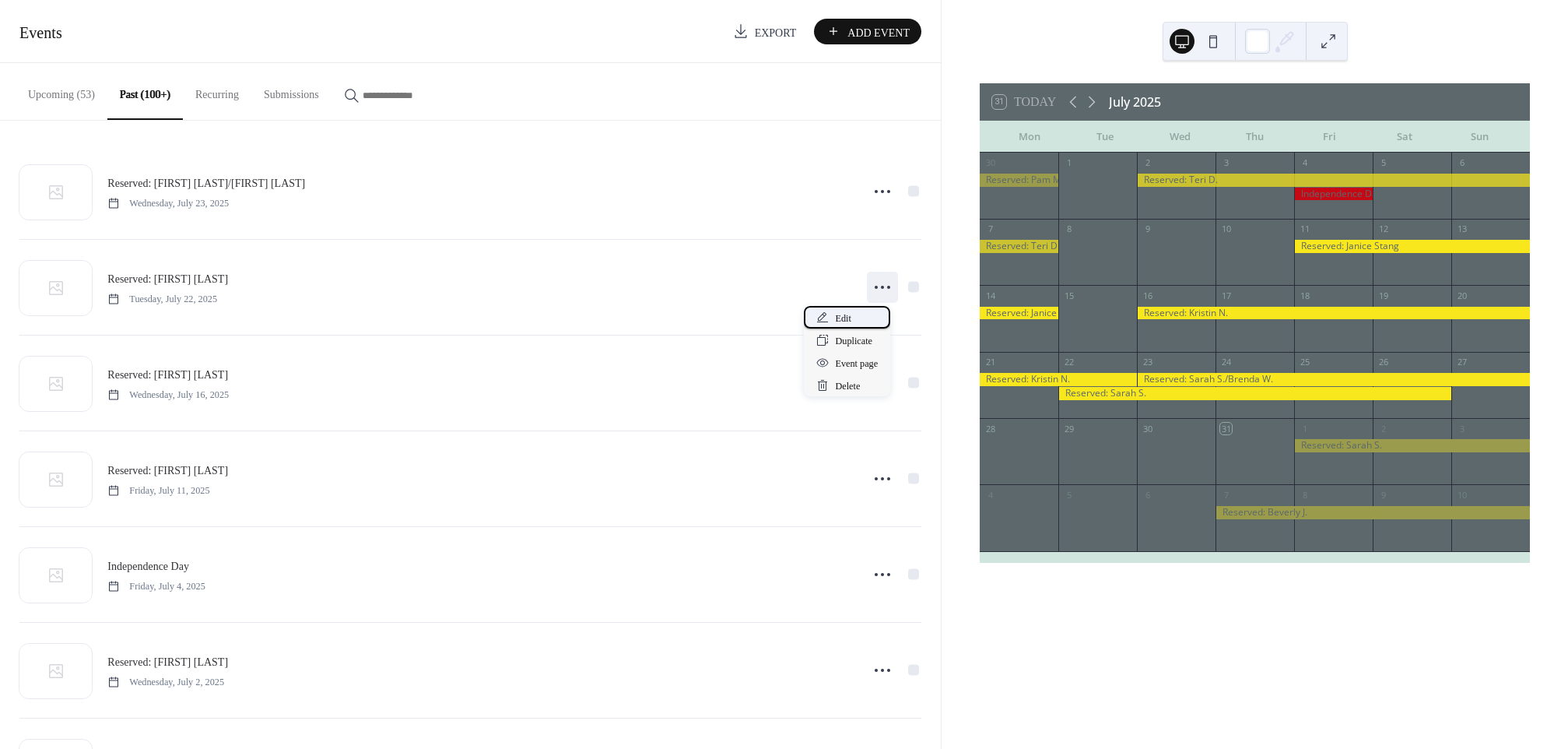click on "Edit" at bounding box center [843, 318] 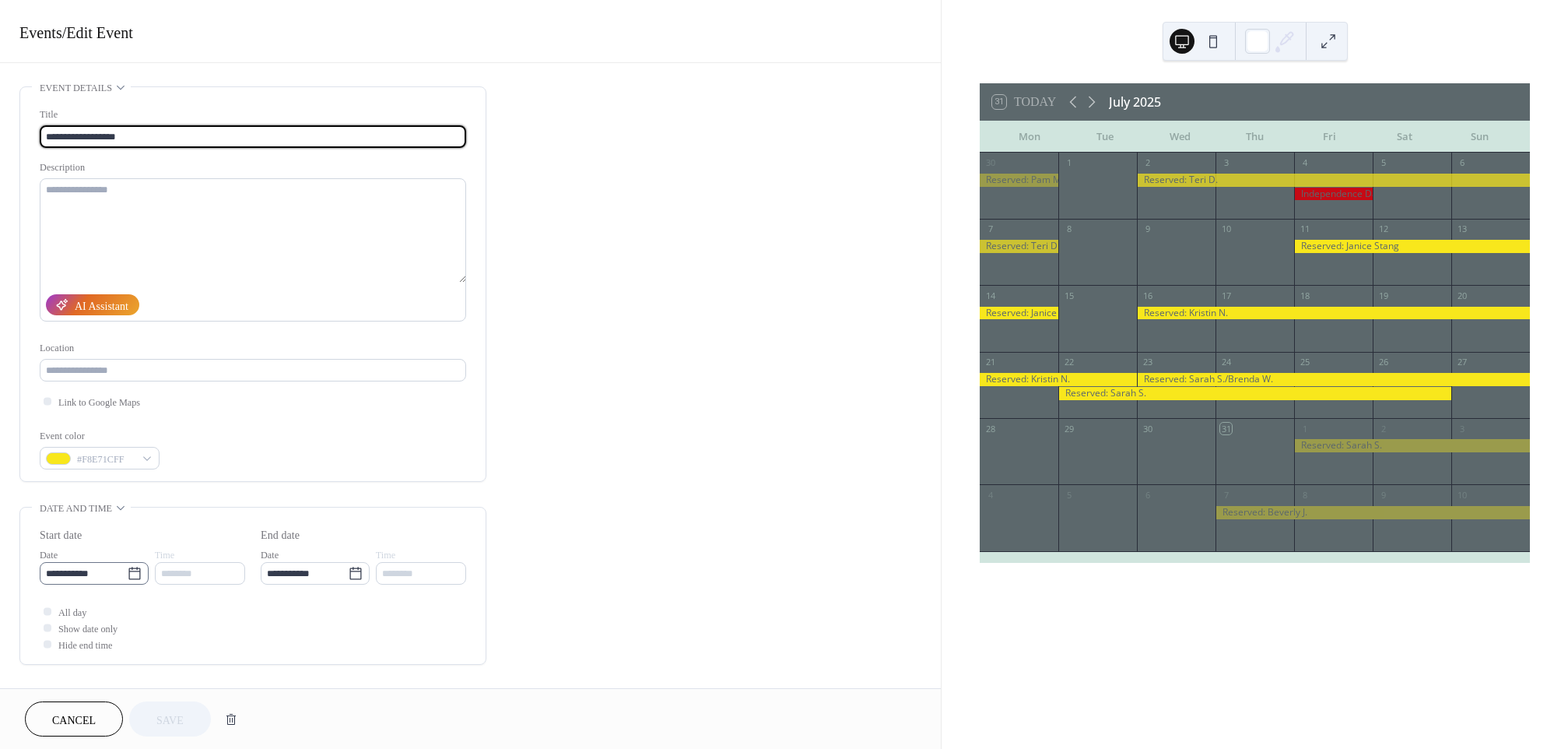 click 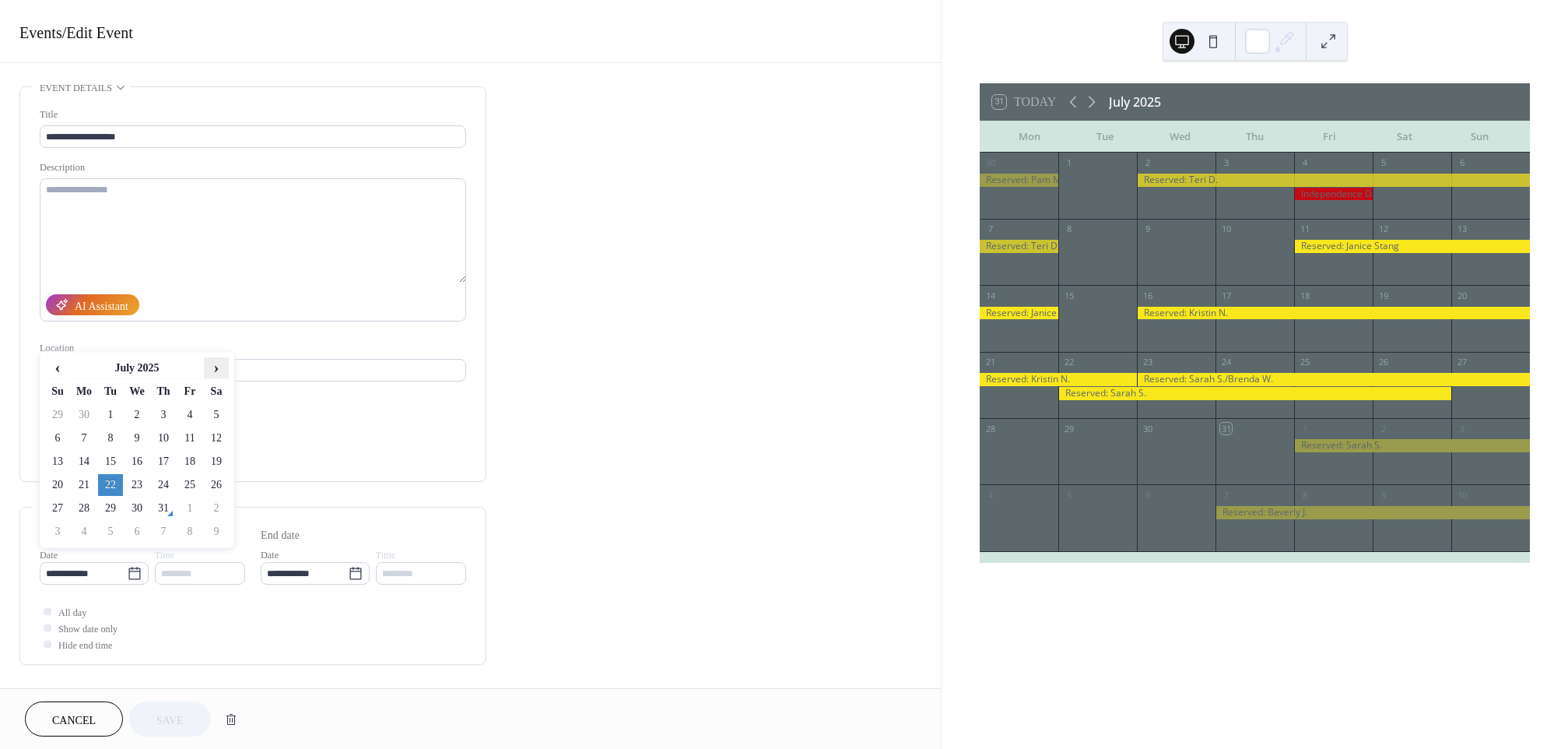 click on "›" at bounding box center (216, 367) 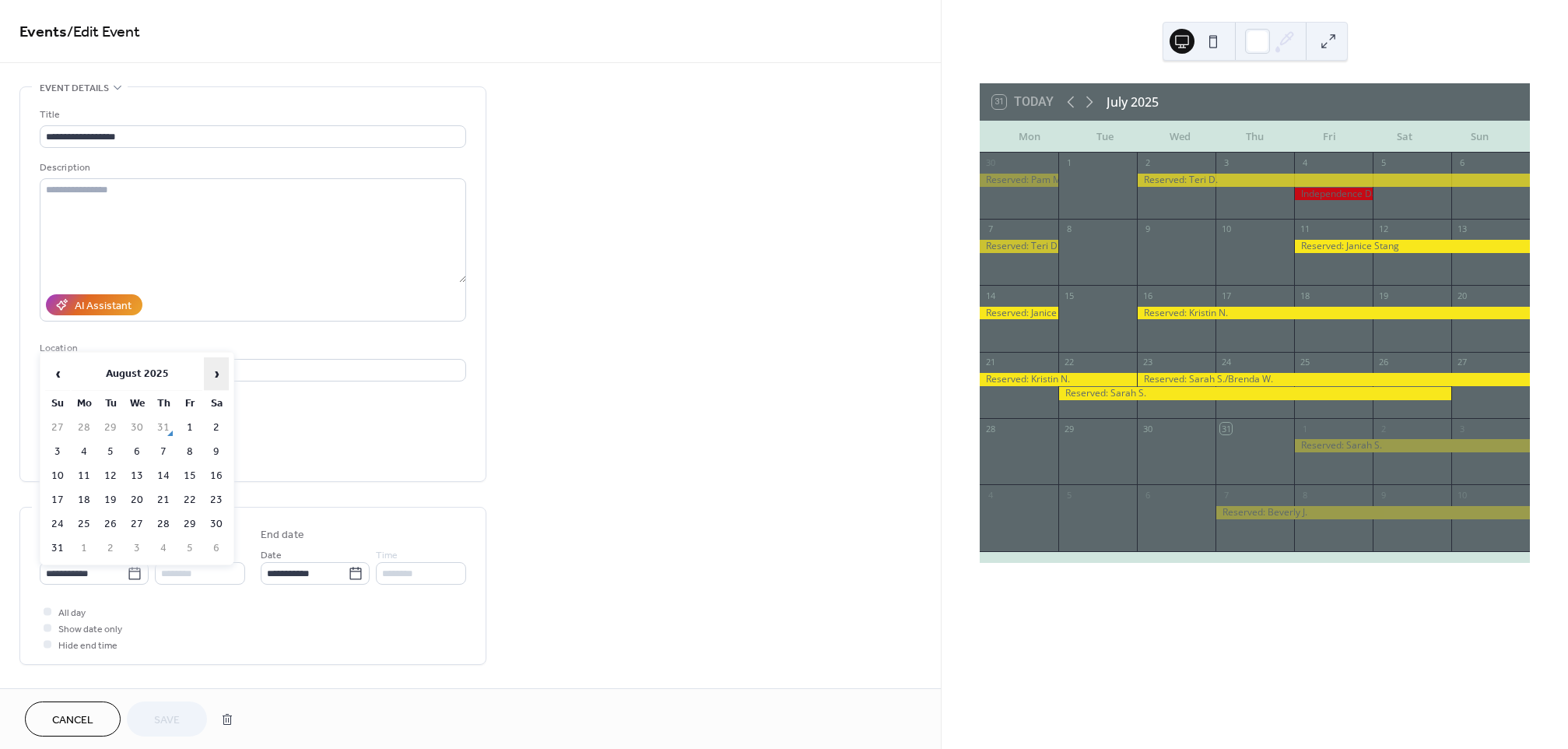 click on "›" at bounding box center [216, 374] 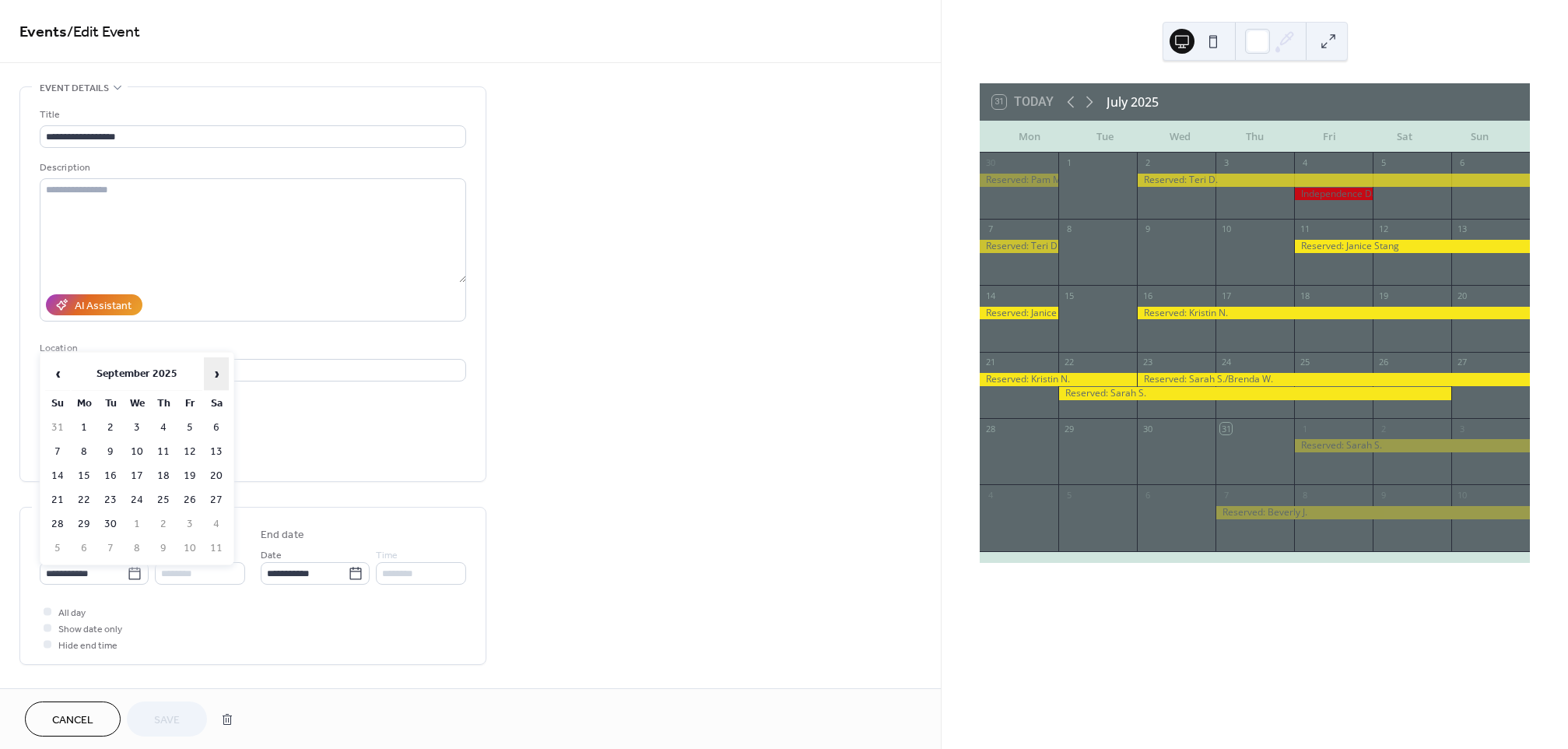 click on "›" at bounding box center [216, 374] 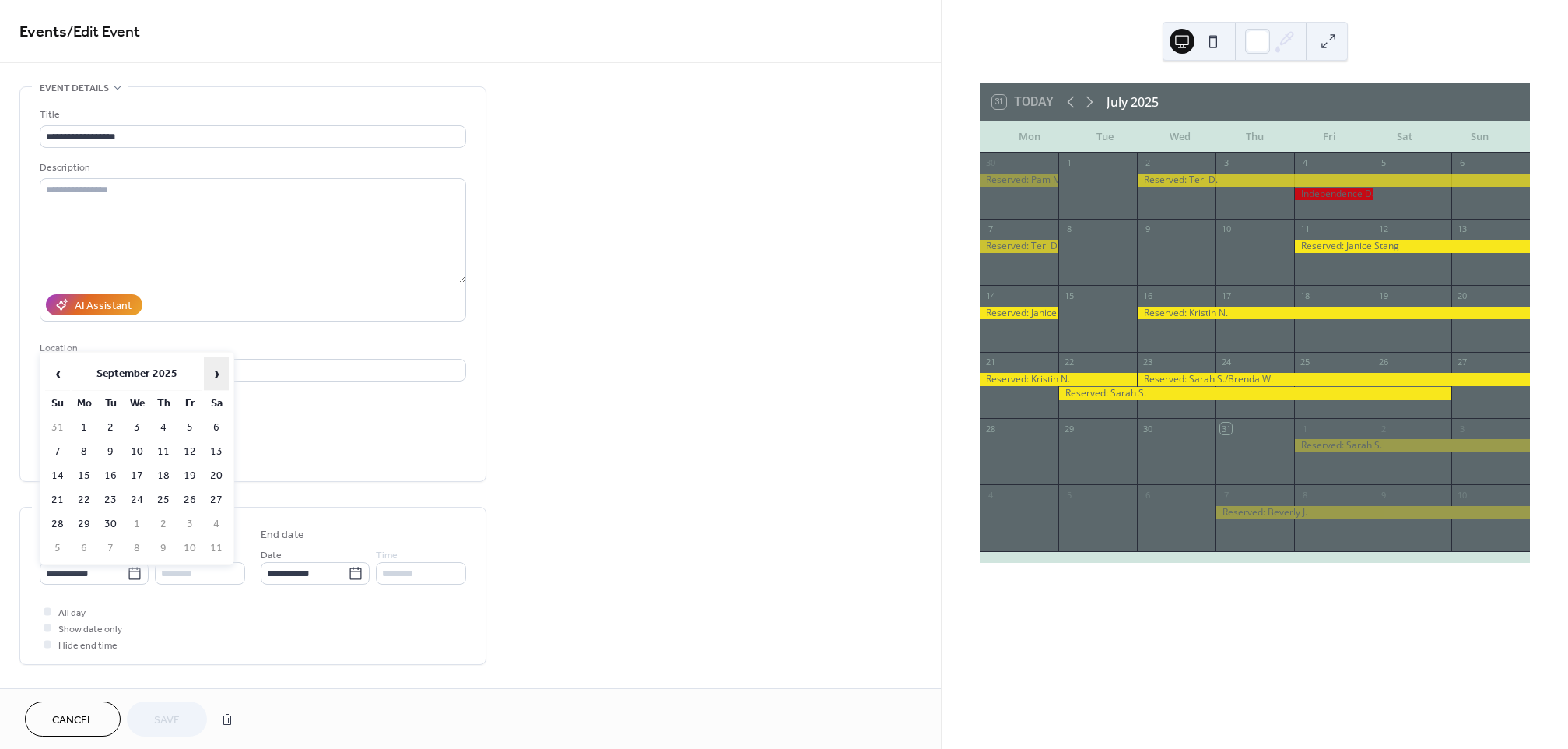 click on "›" at bounding box center [216, 374] 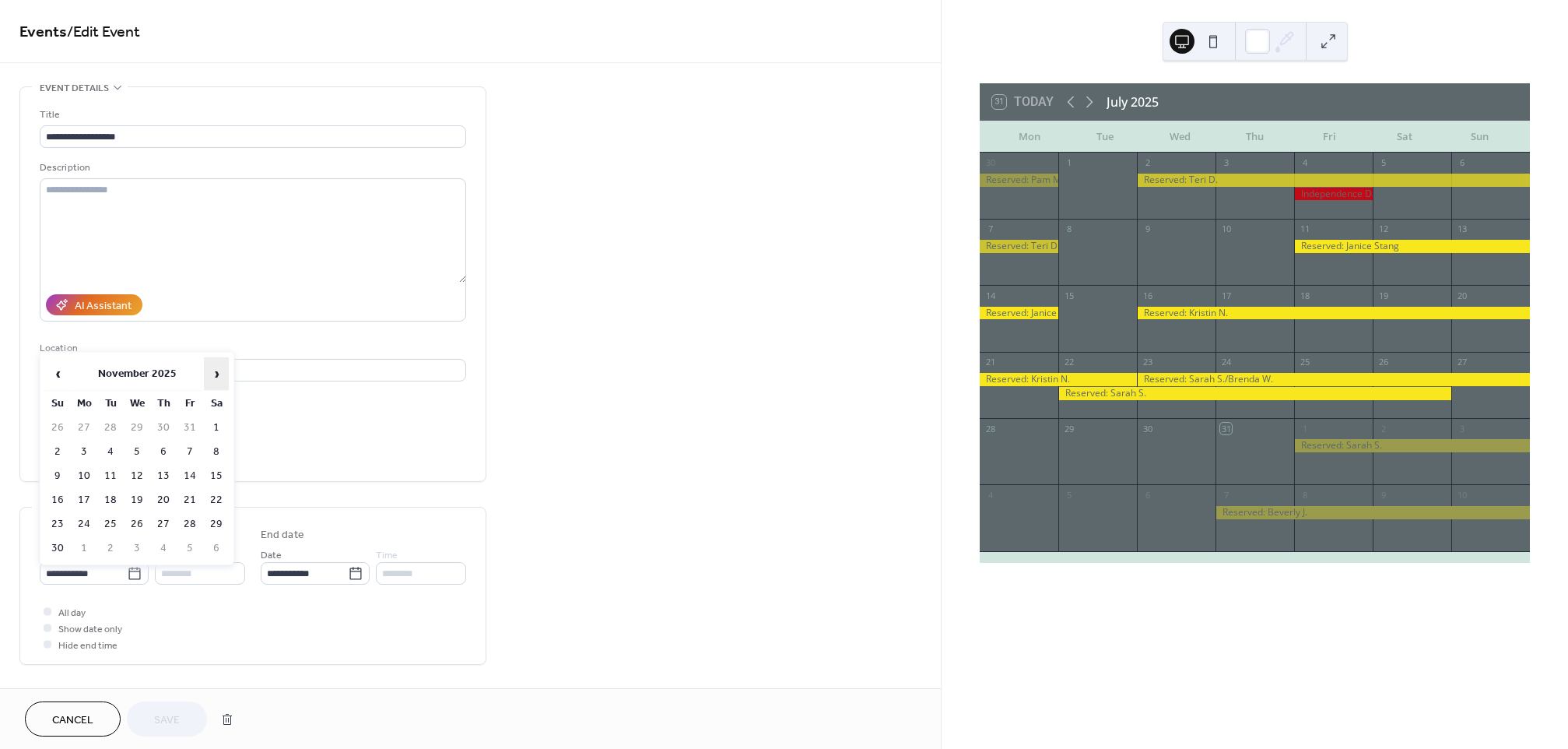 click on "›" at bounding box center [216, 374] 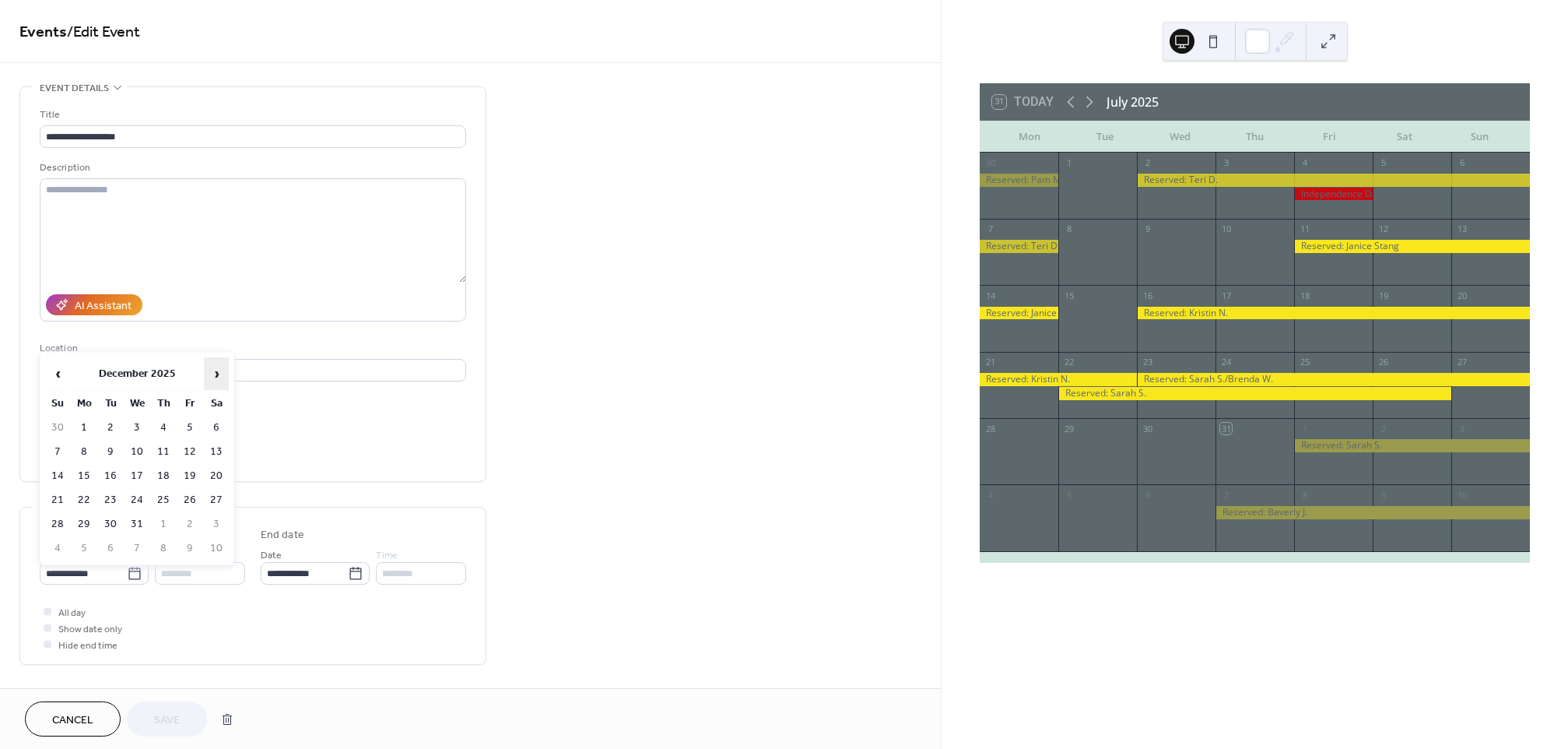 click on "›" at bounding box center [216, 374] 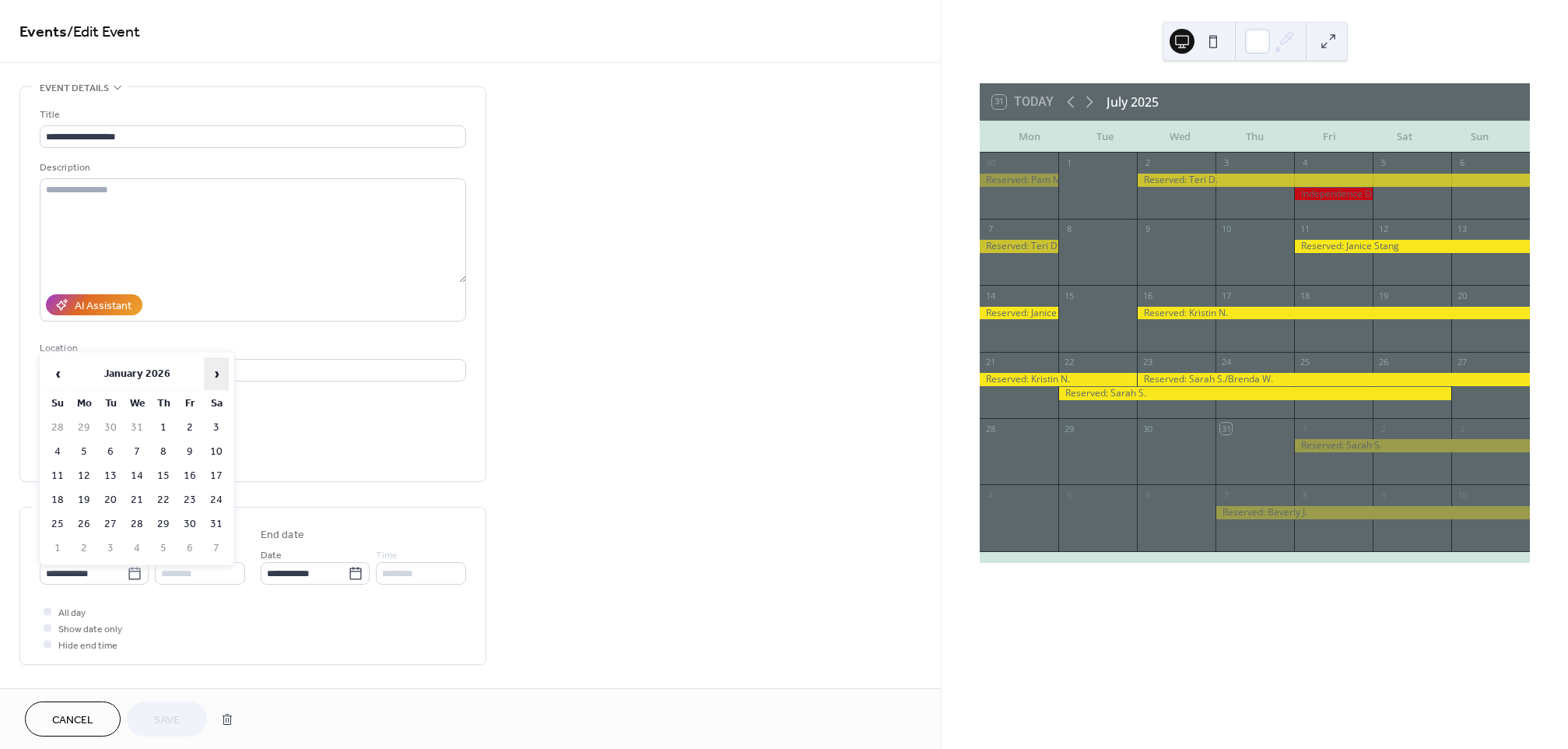 click on "›" at bounding box center [216, 374] 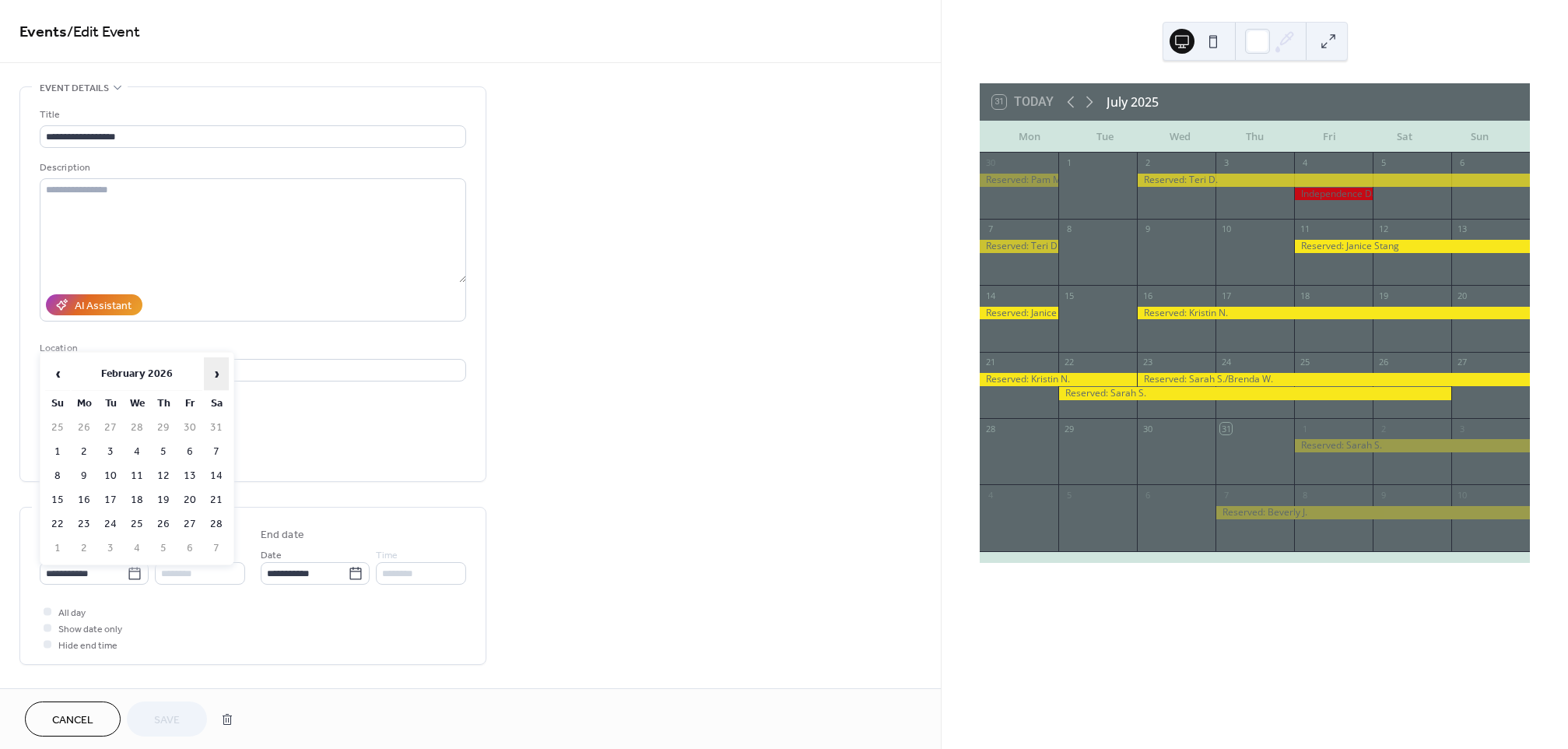 click on "›" at bounding box center [216, 374] 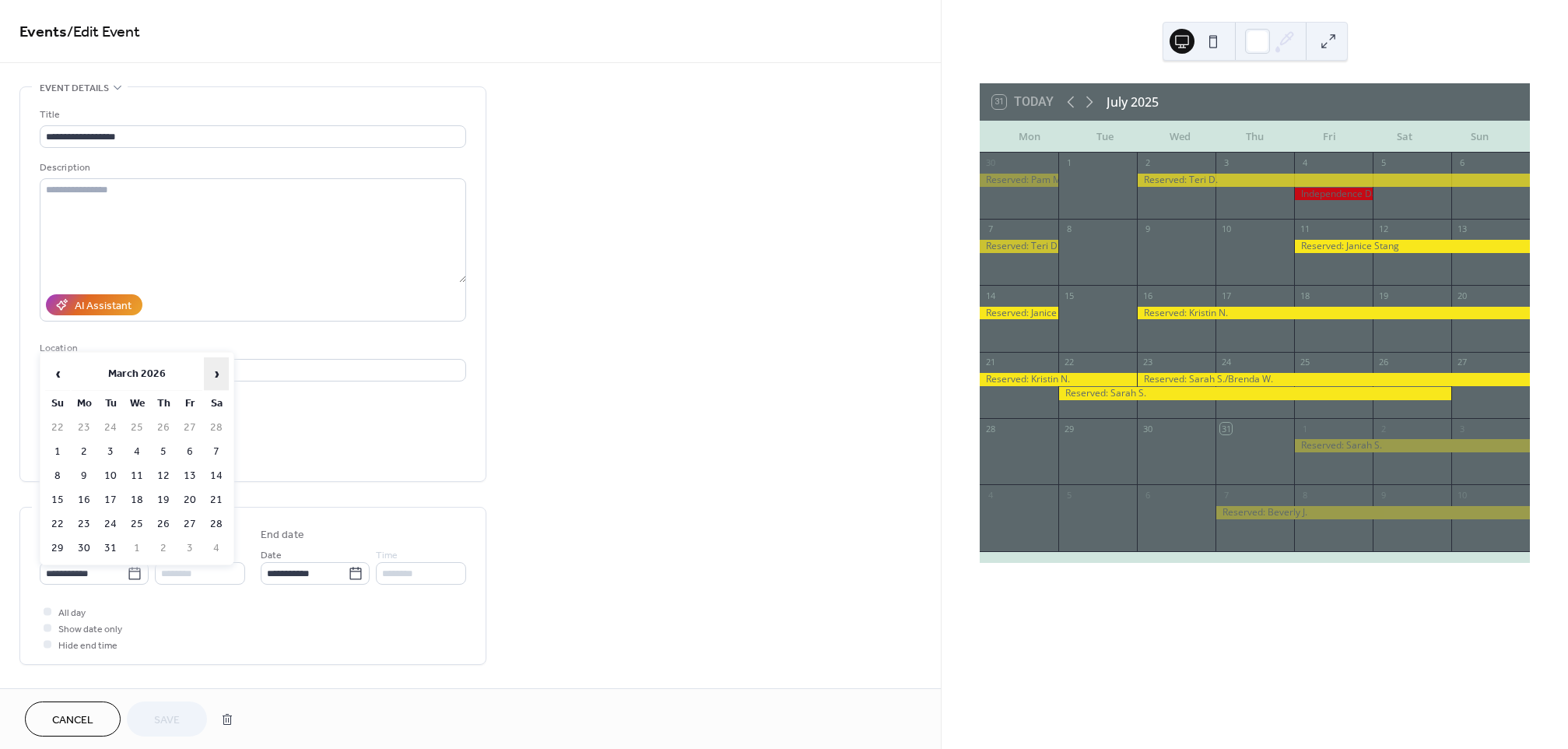 click on "›" at bounding box center (216, 374) 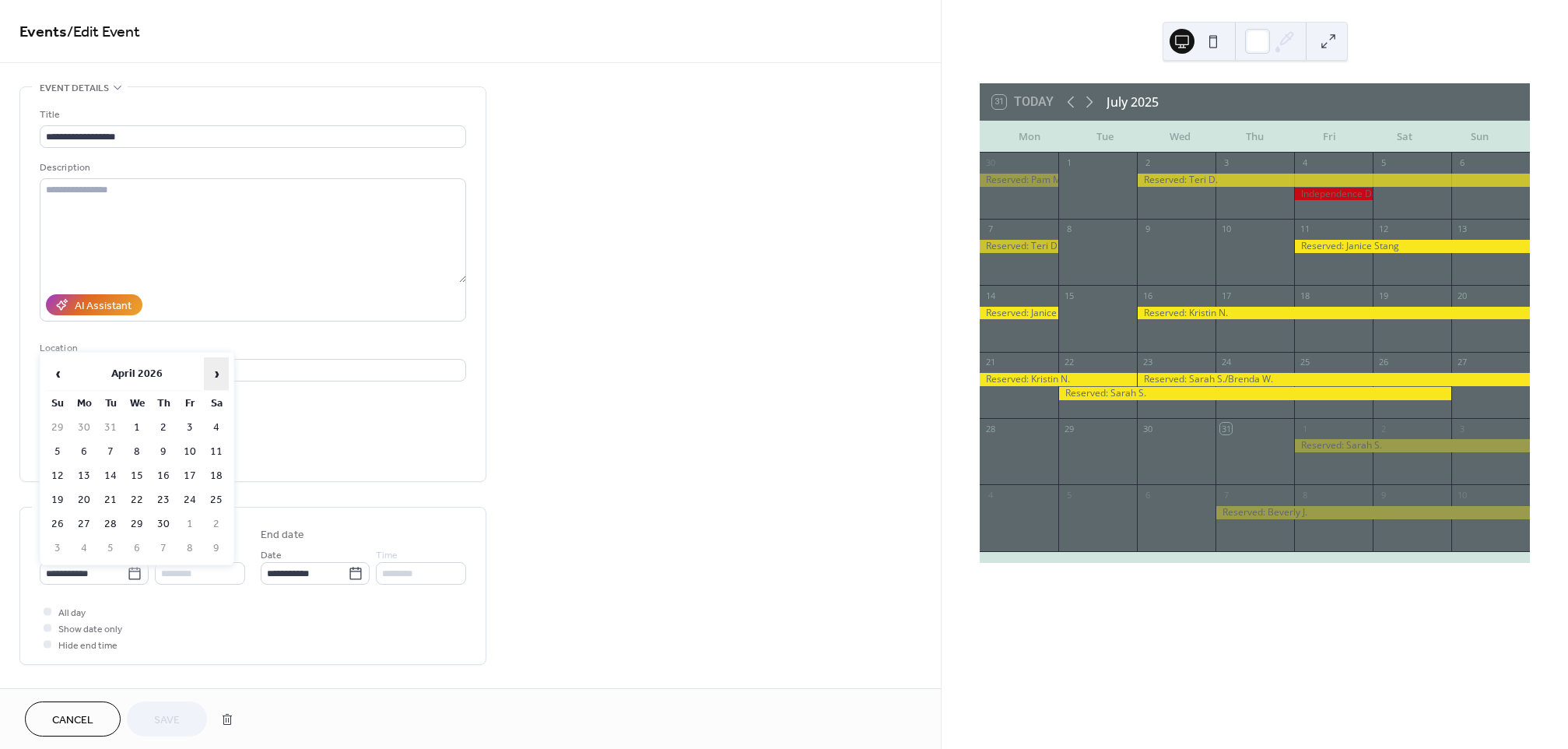 click on "›" at bounding box center [216, 374] 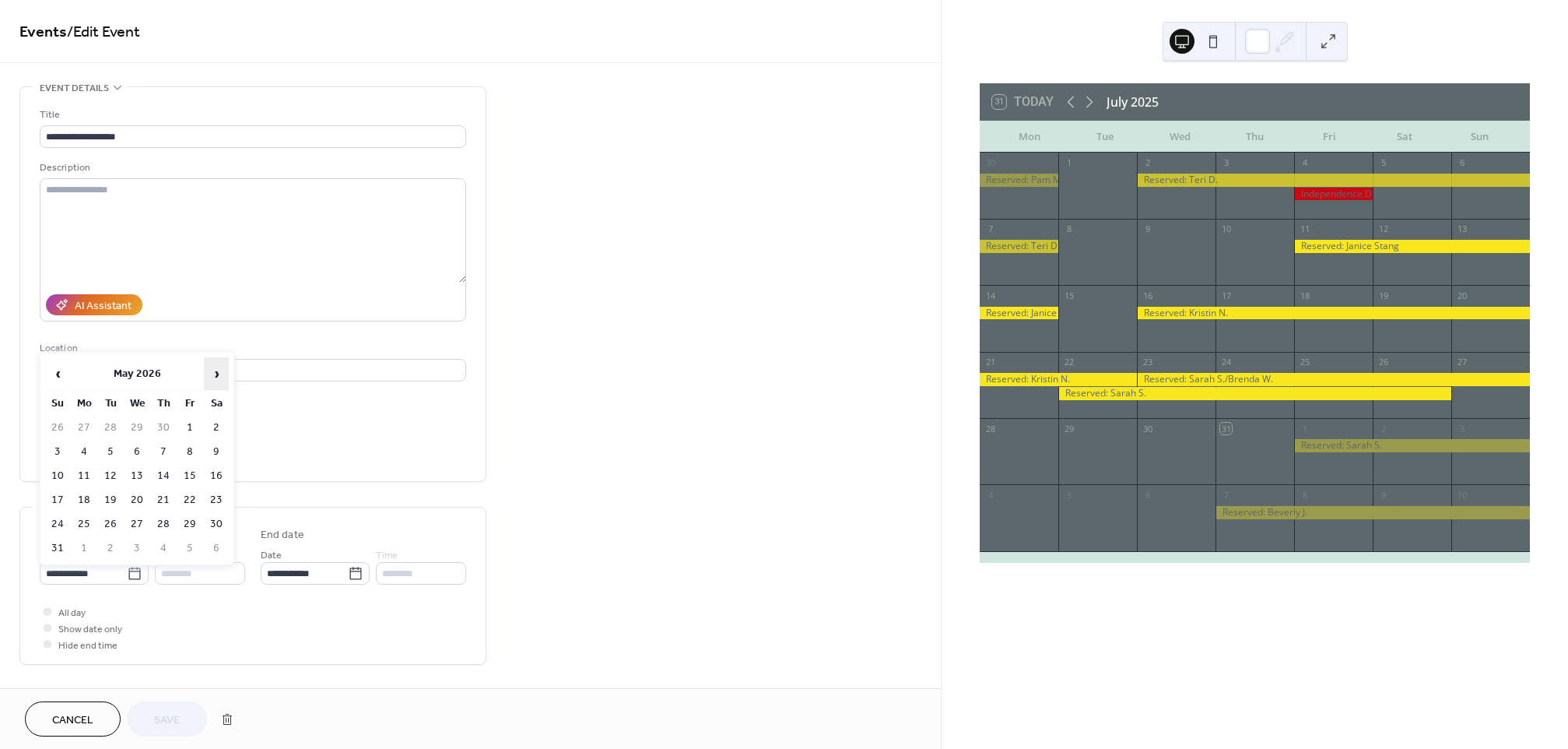 click on "›" at bounding box center [216, 374] 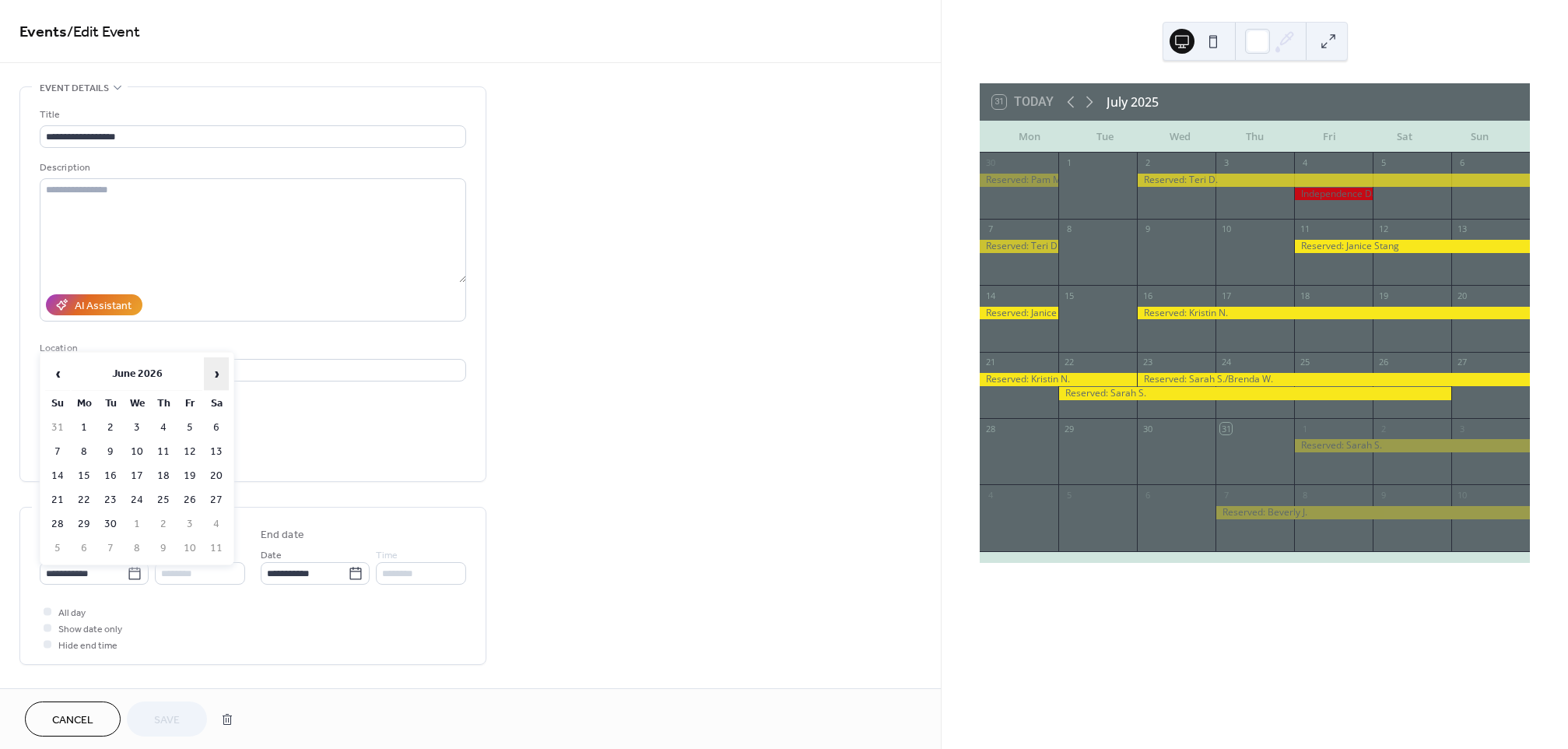 click on "›" at bounding box center [216, 374] 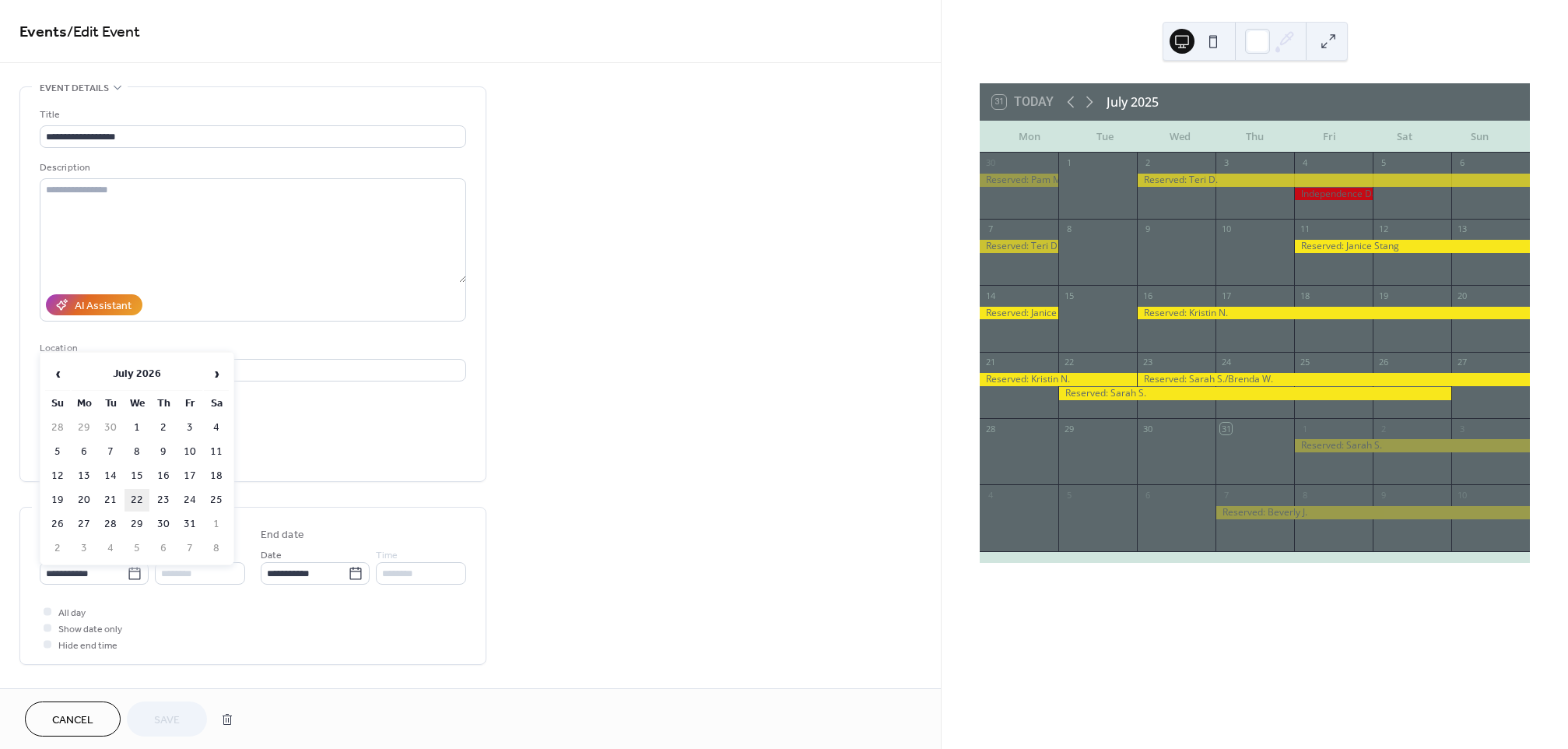 click on "22" at bounding box center [137, 500] 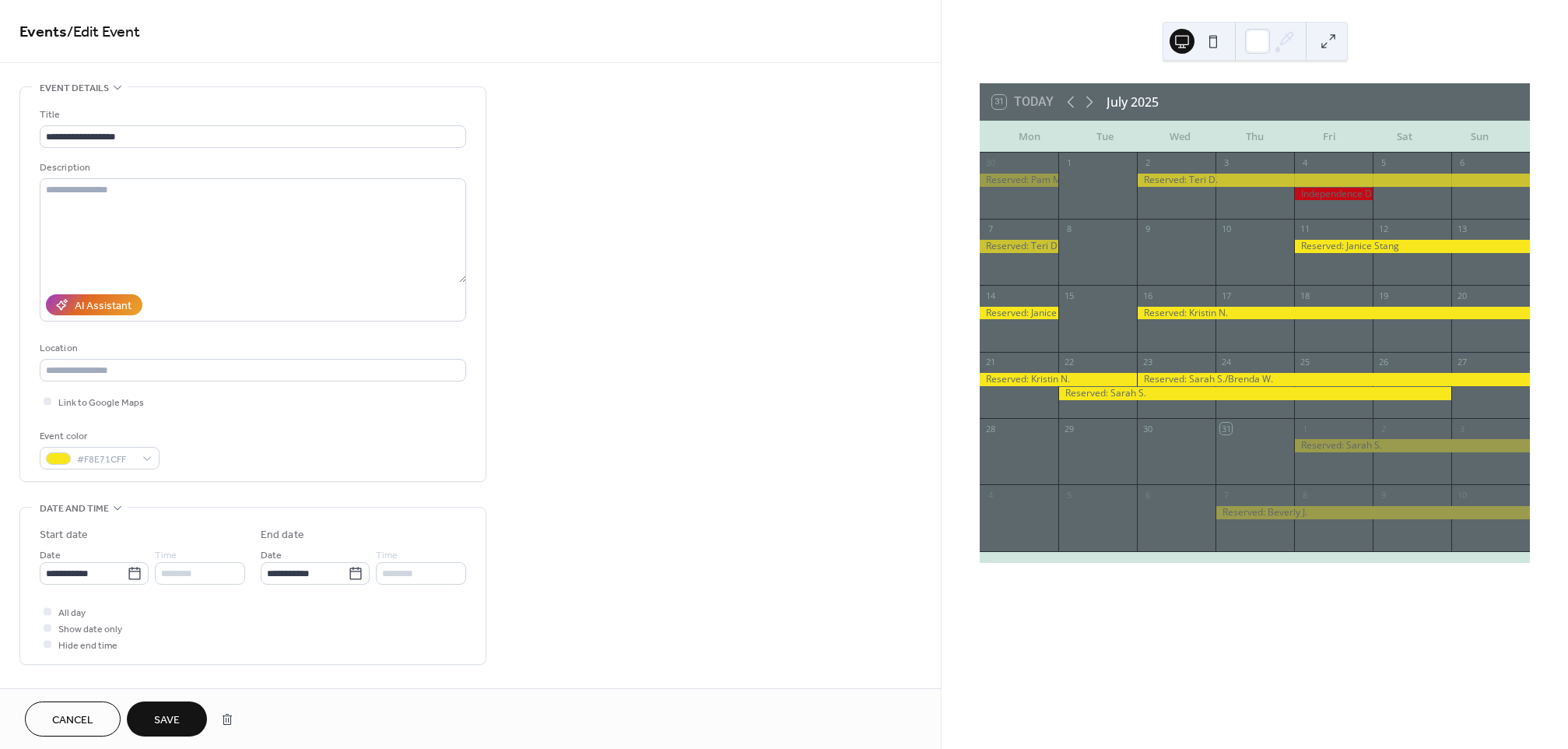 click on "**********" at bounding box center (253, 589) 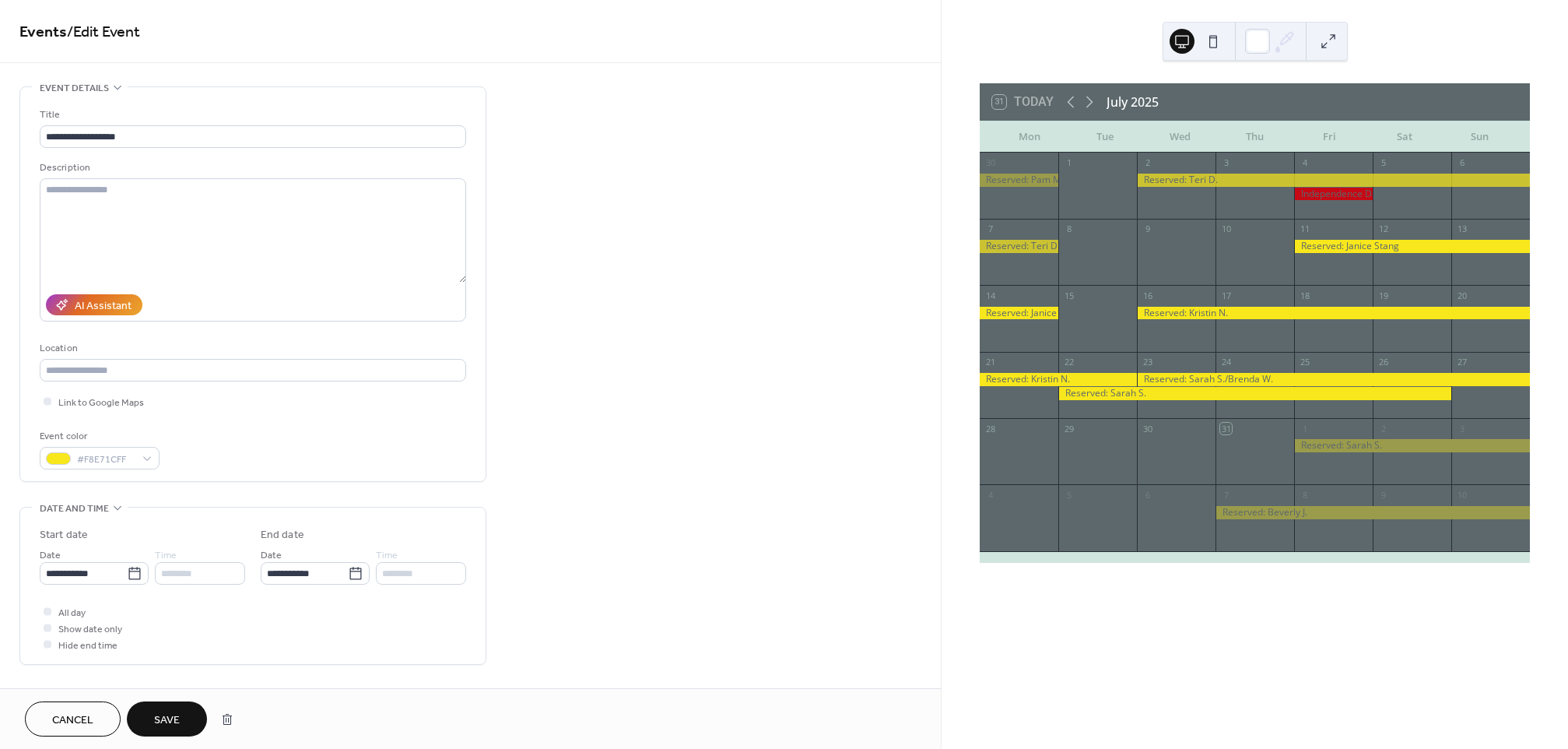 click on "Save" at bounding box center [167, 719] 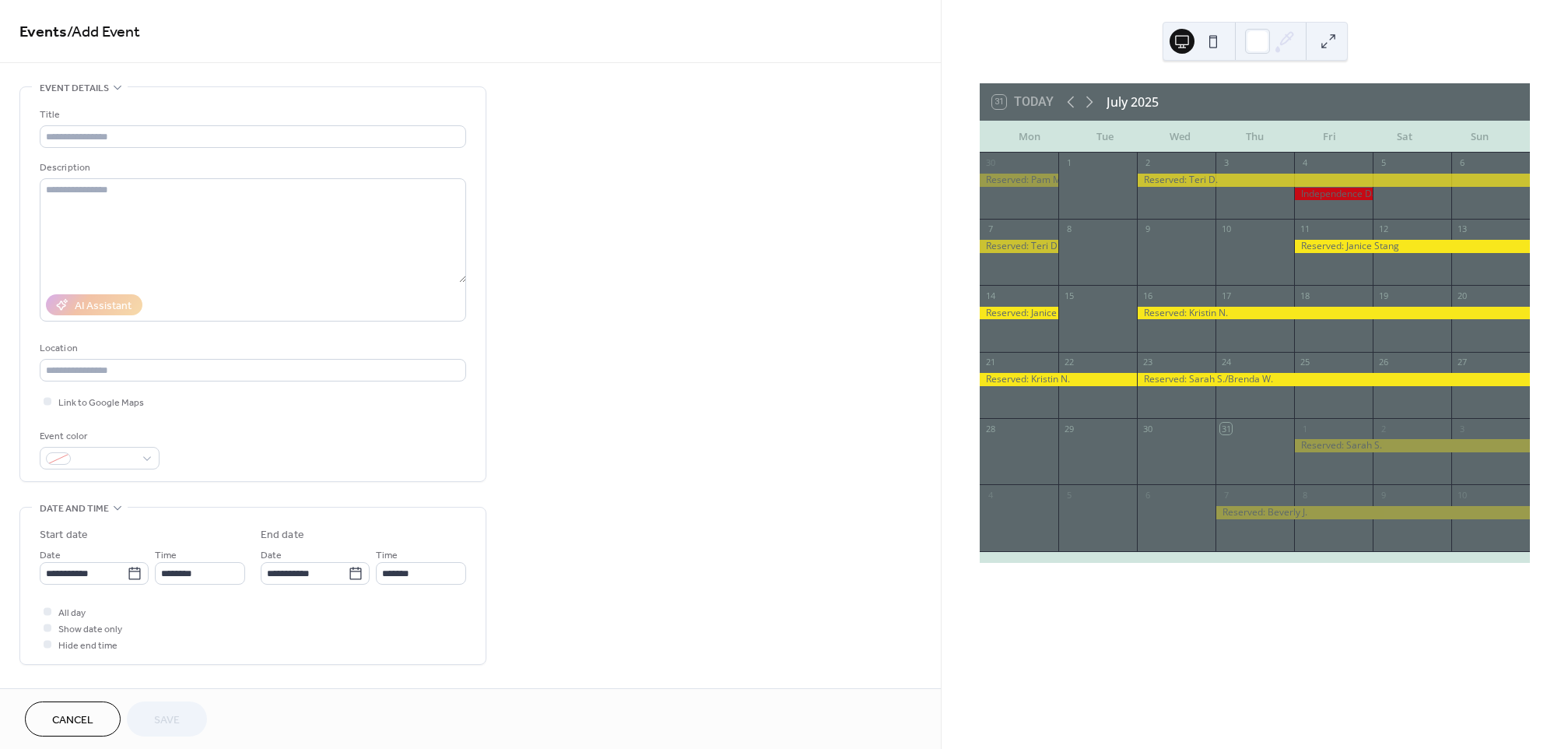scroll, scrollTop: 0, scrollLeft: 0, axis: both 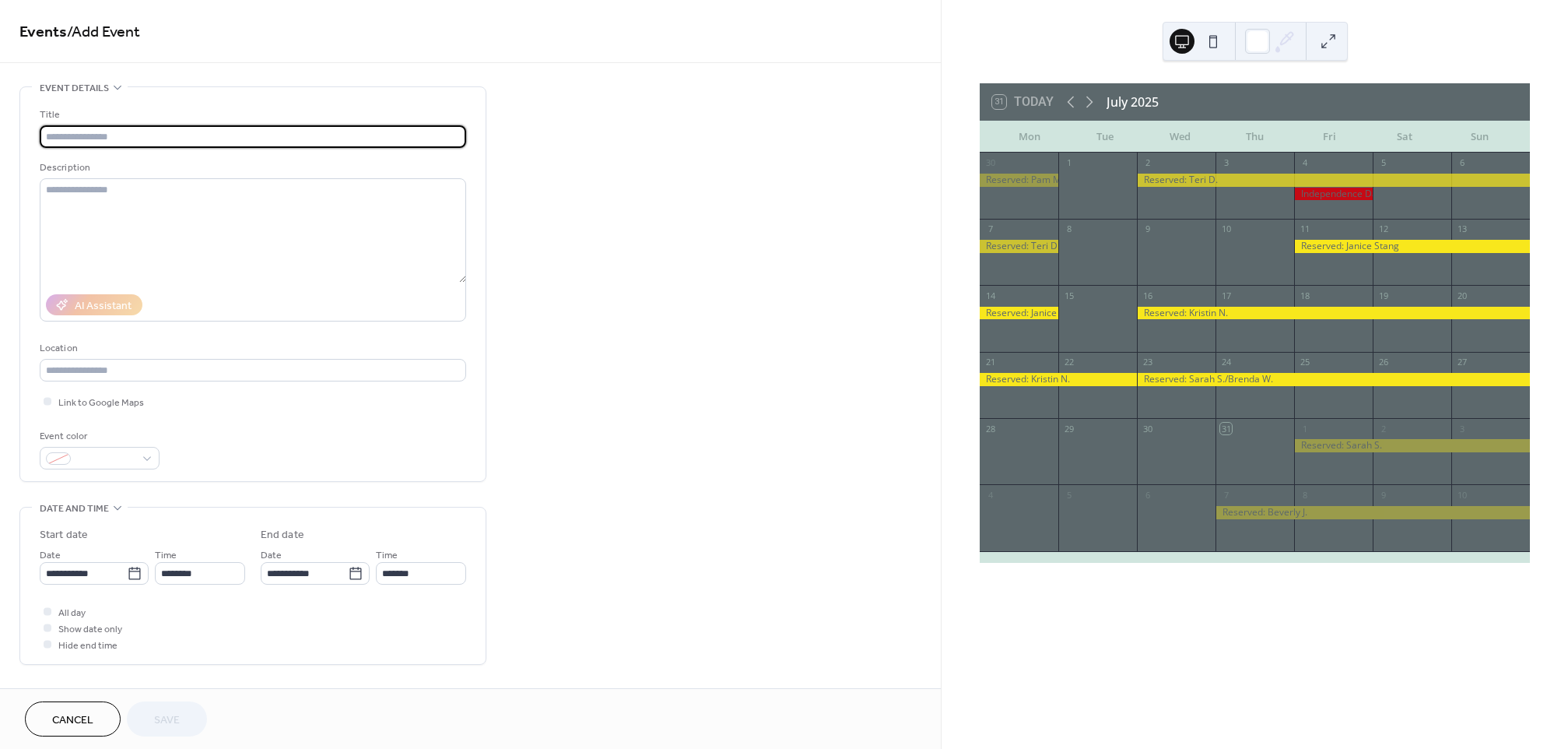 click at bounding box center [253, 136] 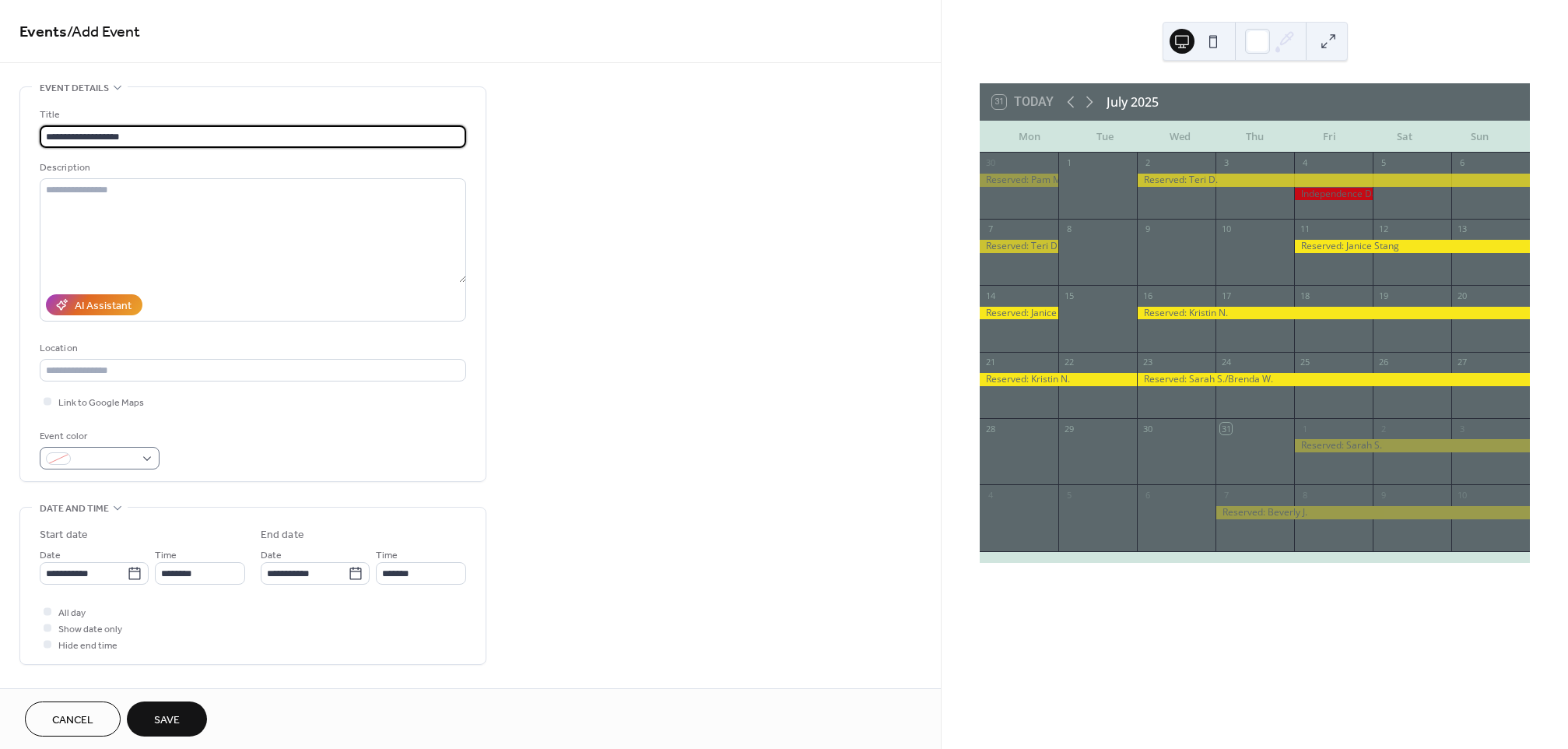 type on "**********" 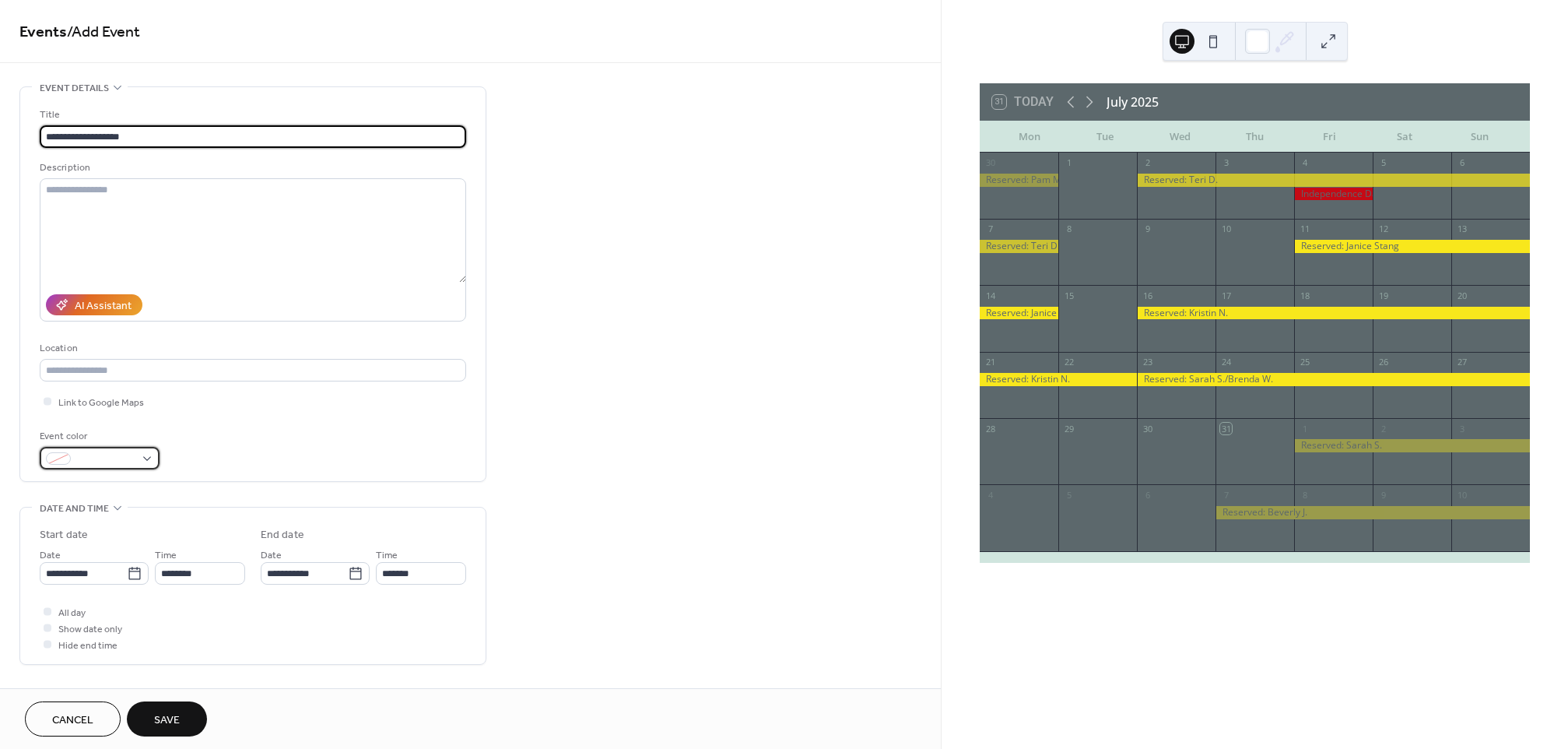 click at bounding box center [106, 459] 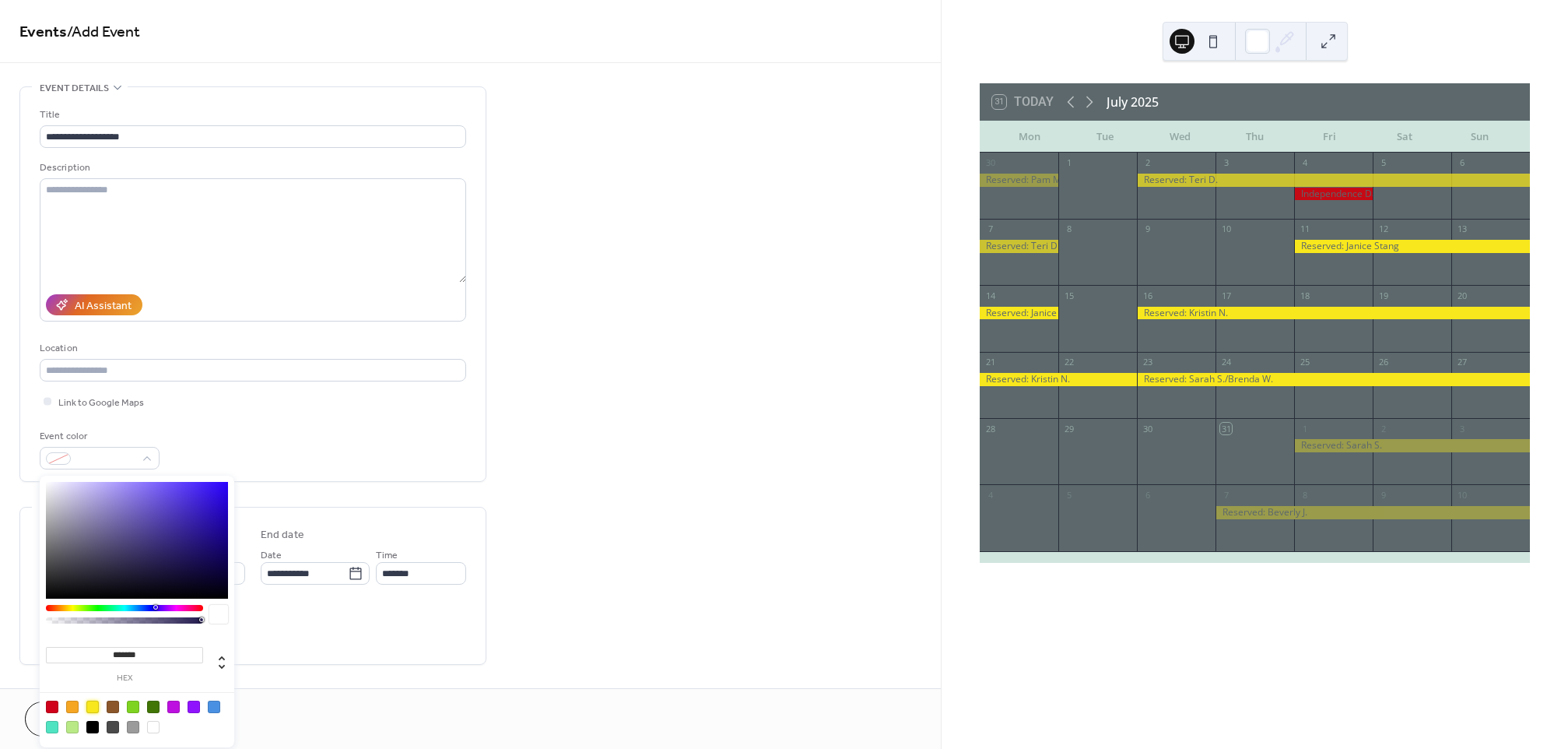click at bounding box center [93, 707] 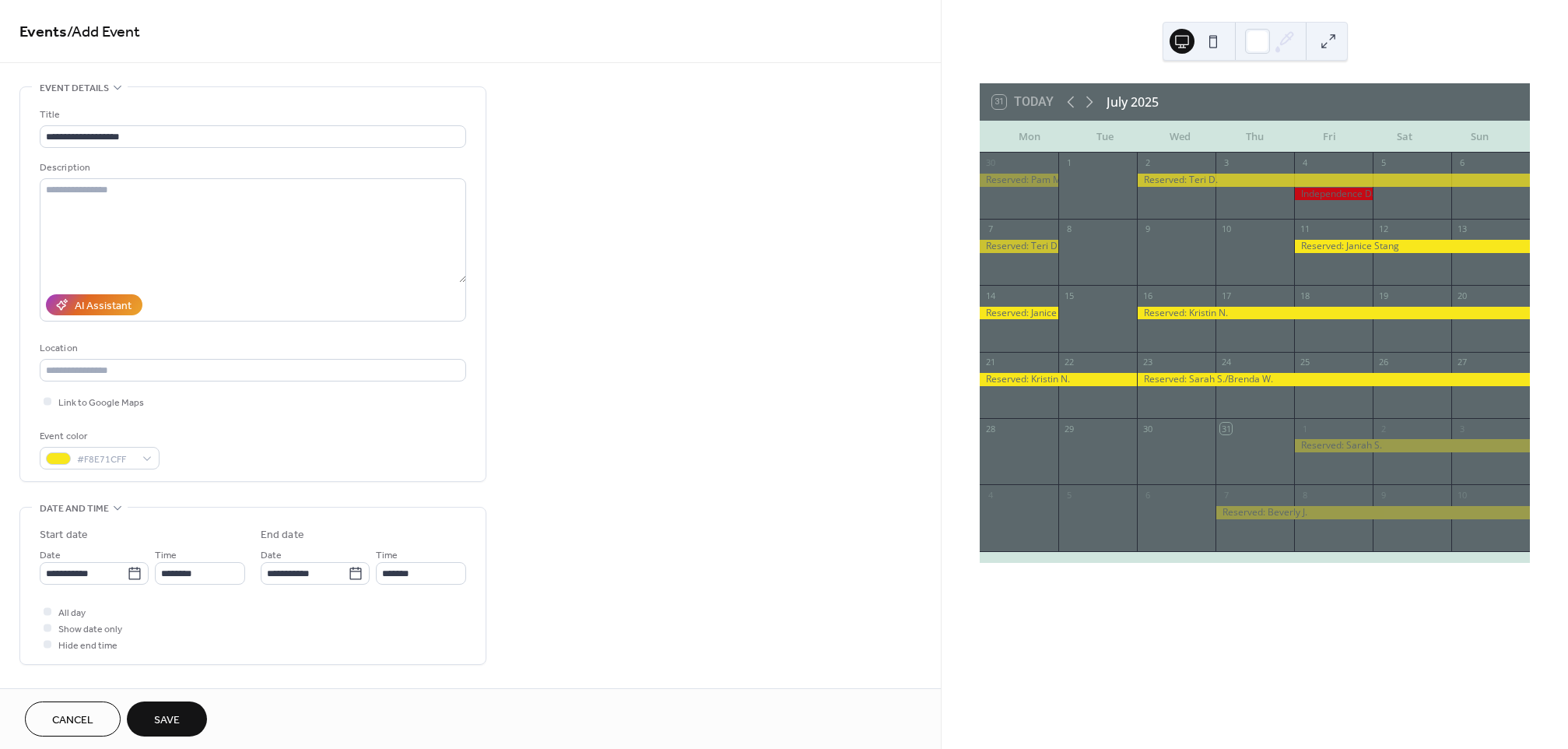click on "**********" at bounding box center [253, 585] 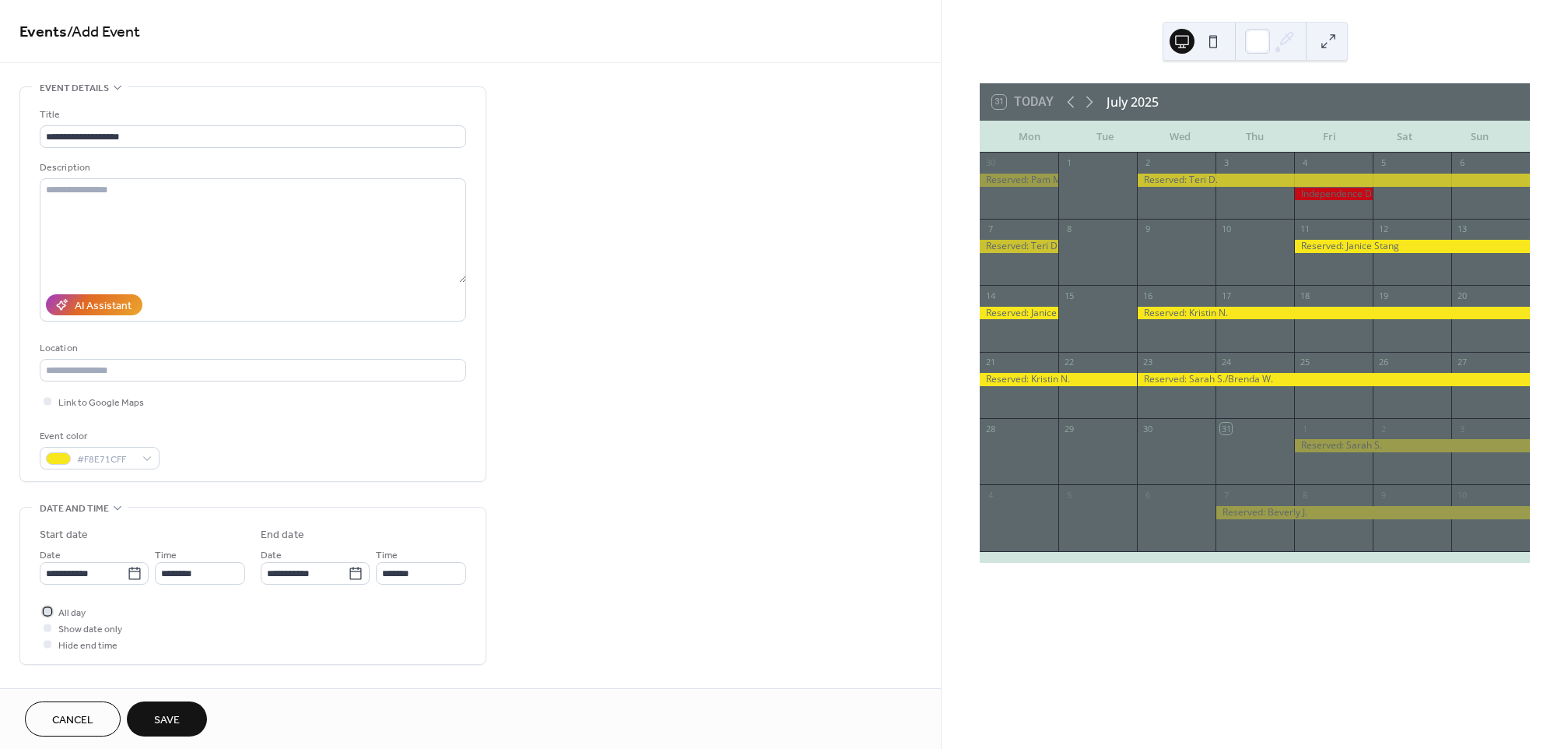 click at bounding box center [47, 611] 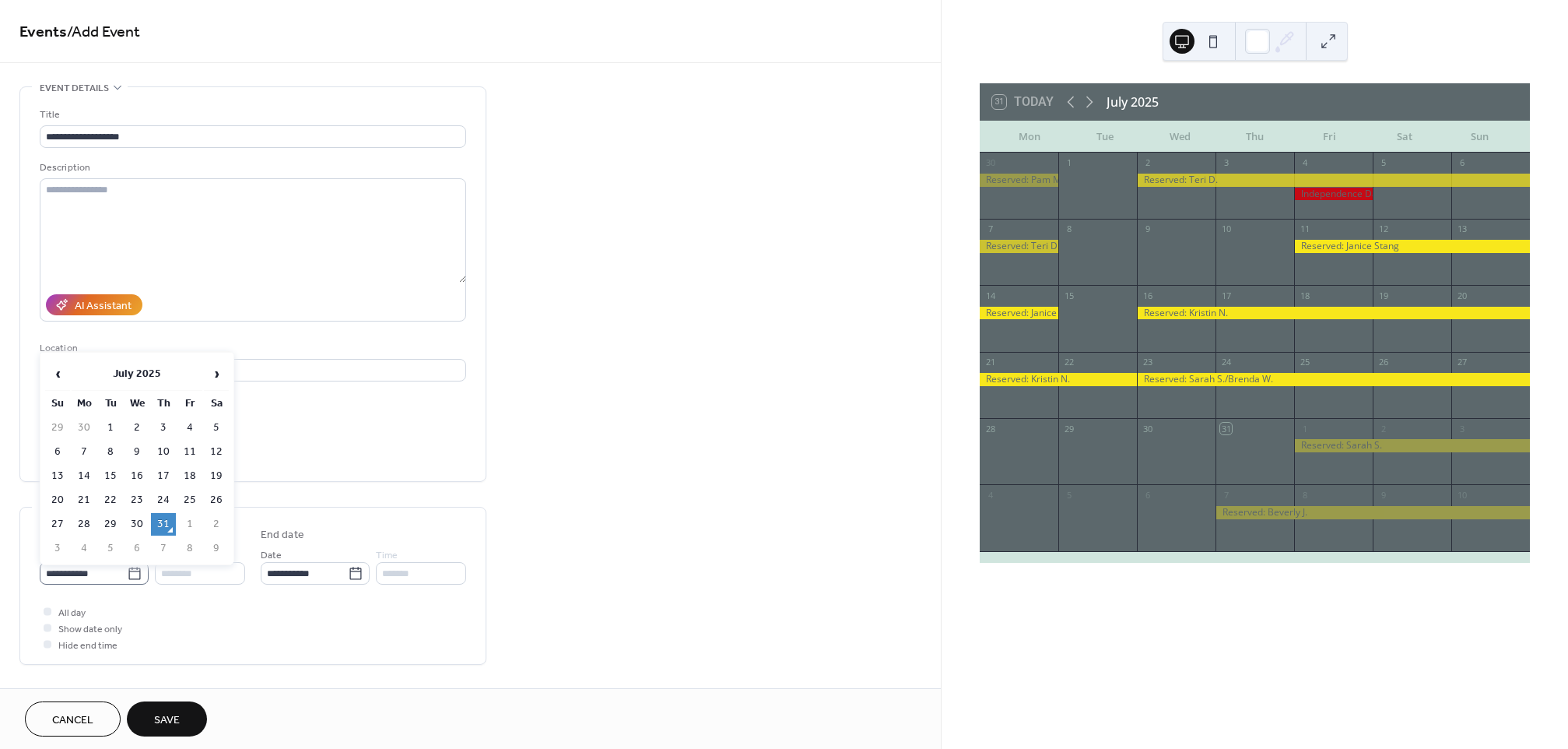 click 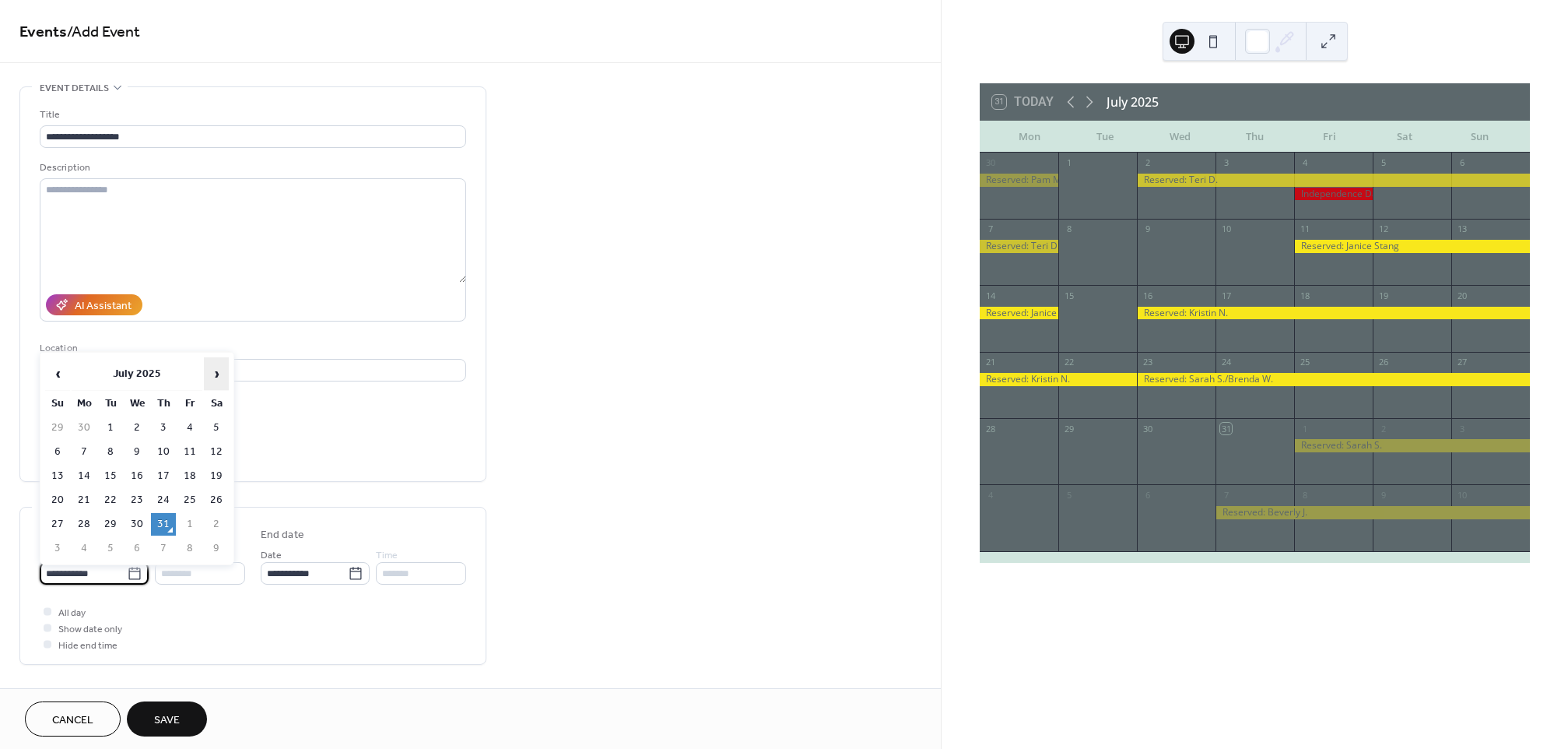 click on "›" at bounding box center [216, 374] 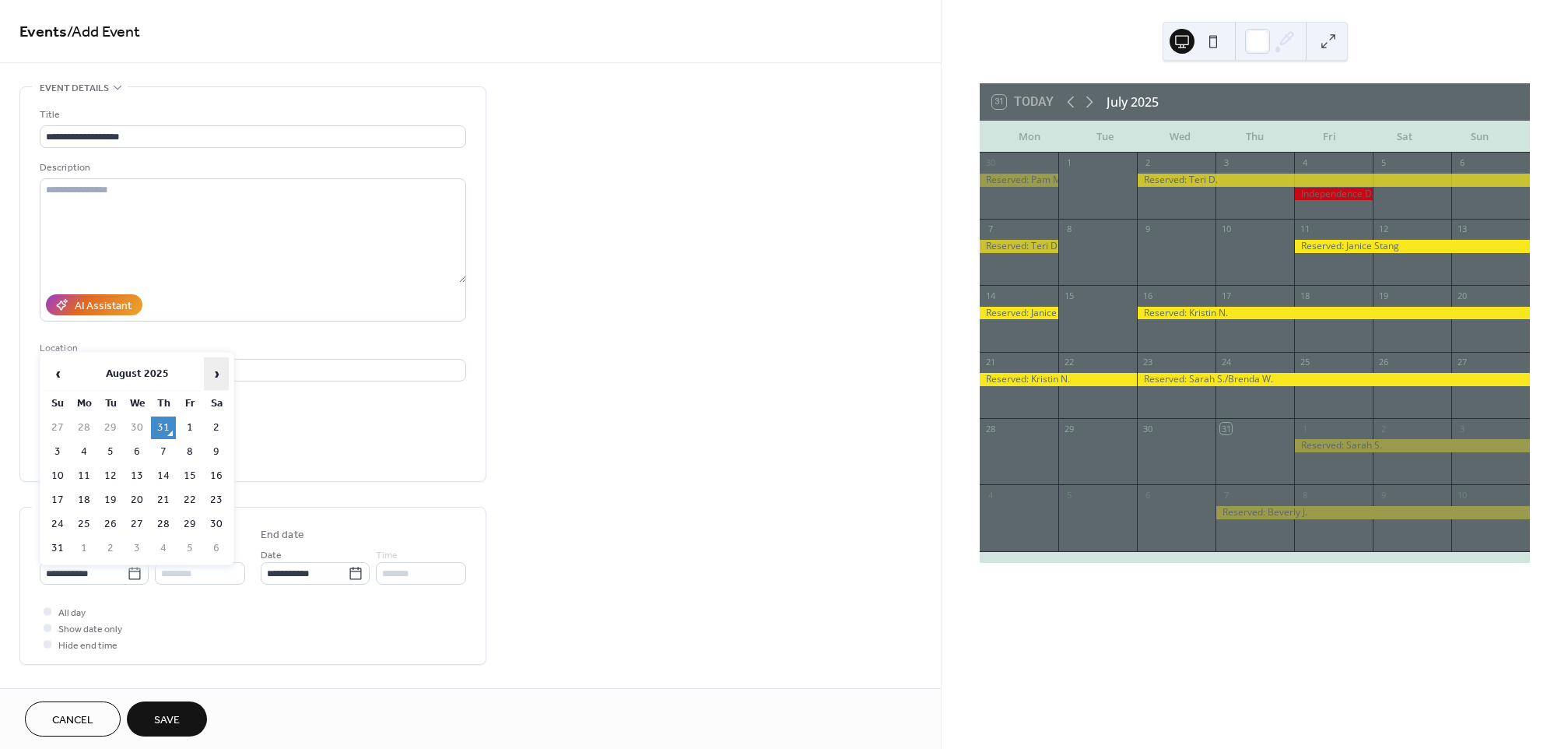 click on "›" at bounding box center [216, 374] 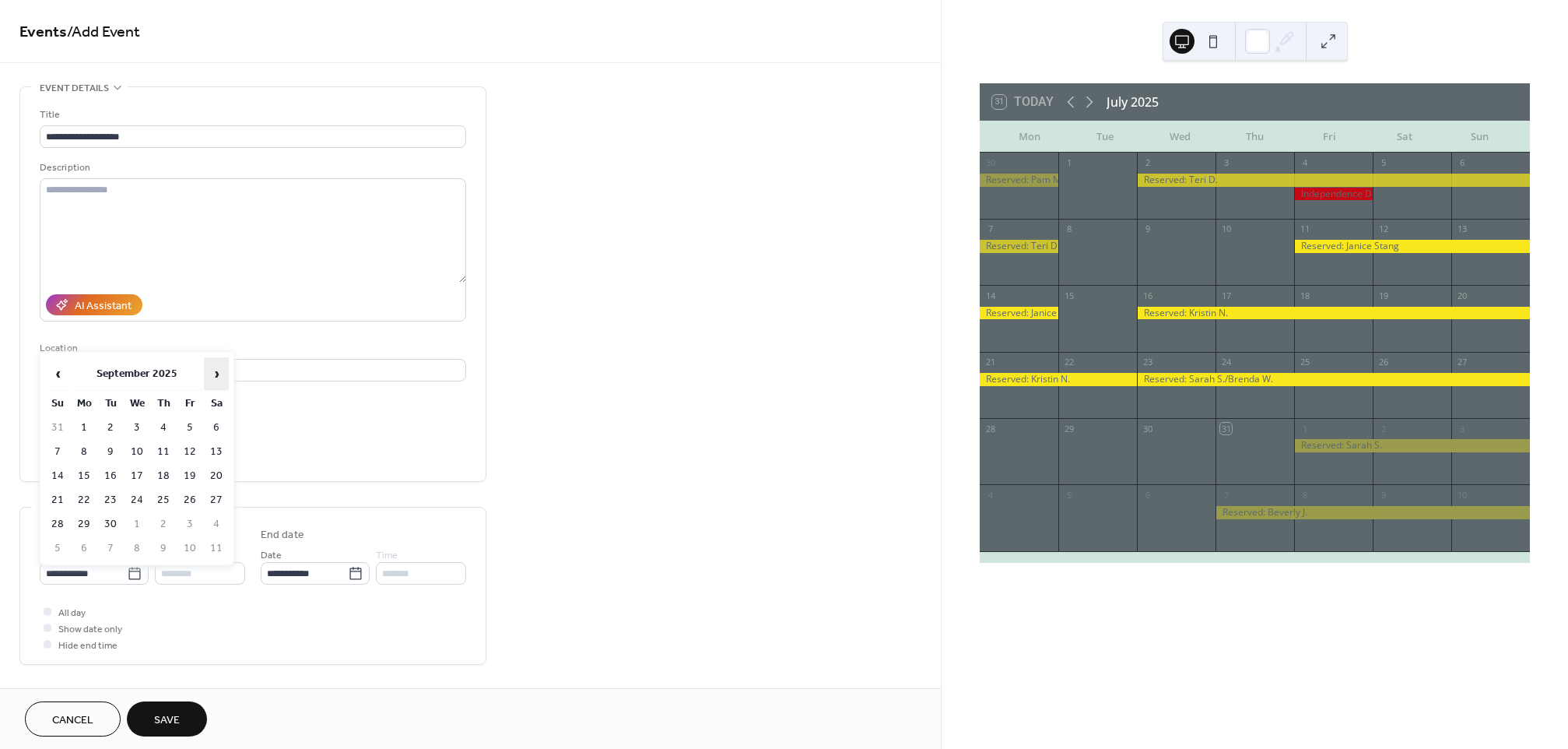 click on "›" at bounding box center [216, 374] 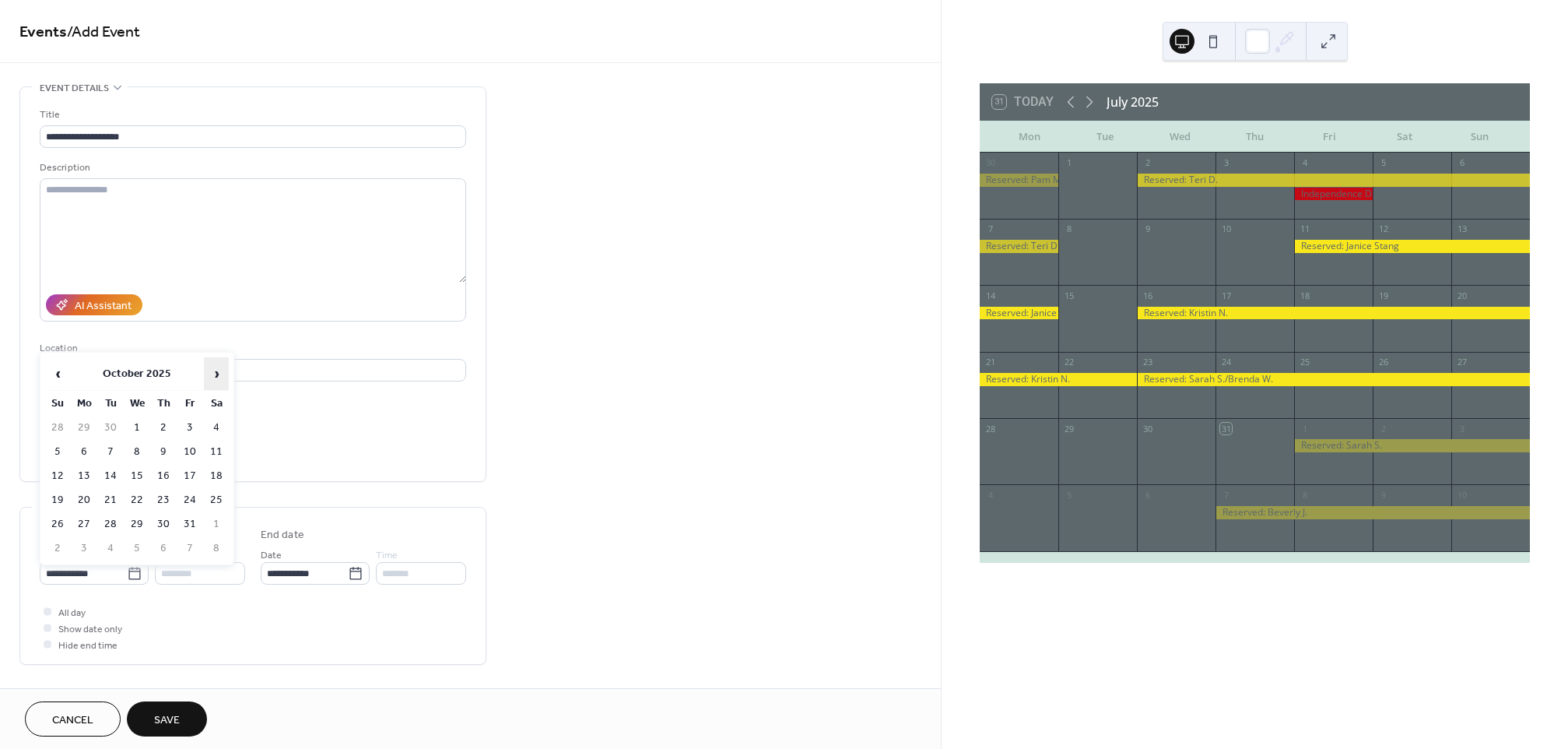 click on "›" at bounding box center [216, 374] 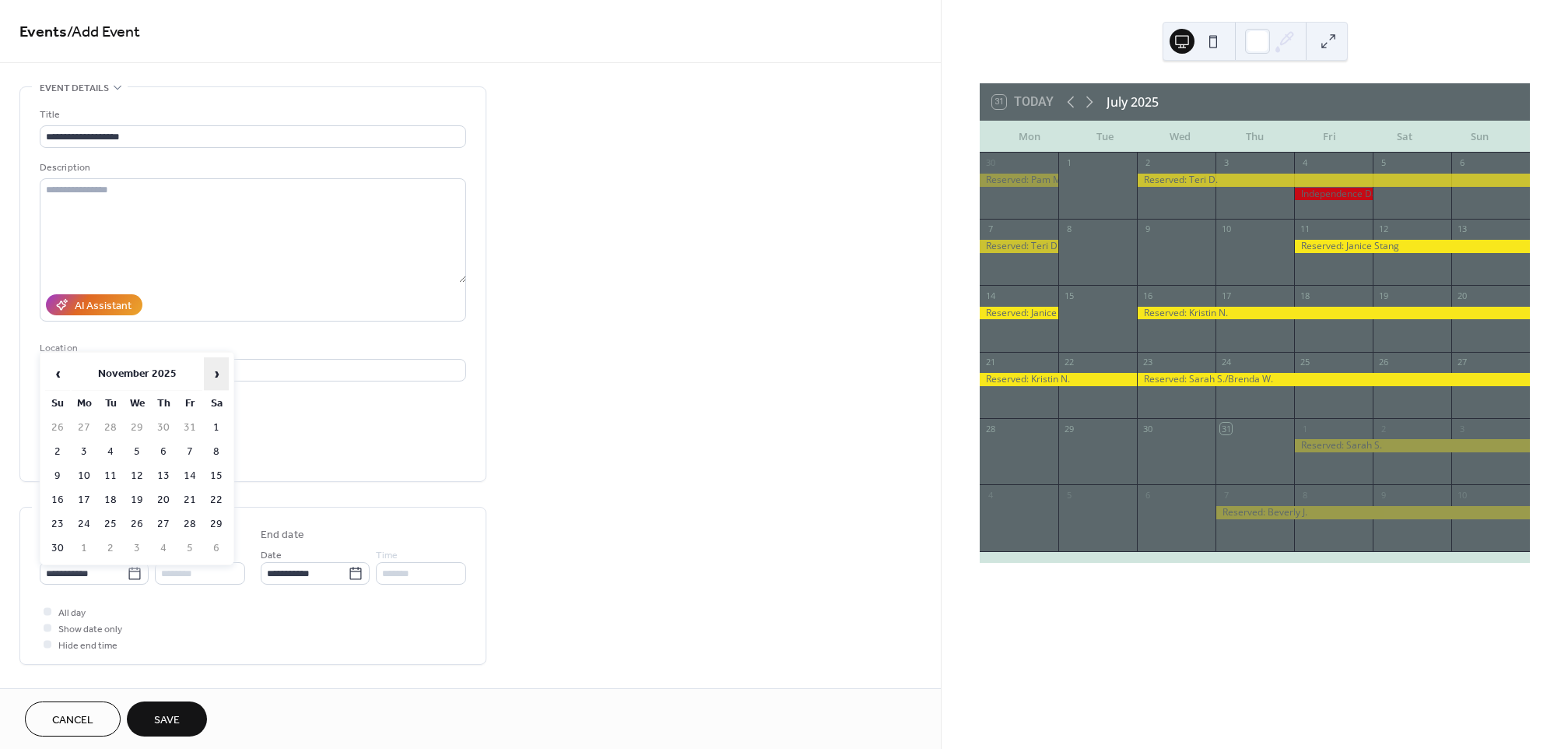 click on "›" at bounding box center (216, 374) 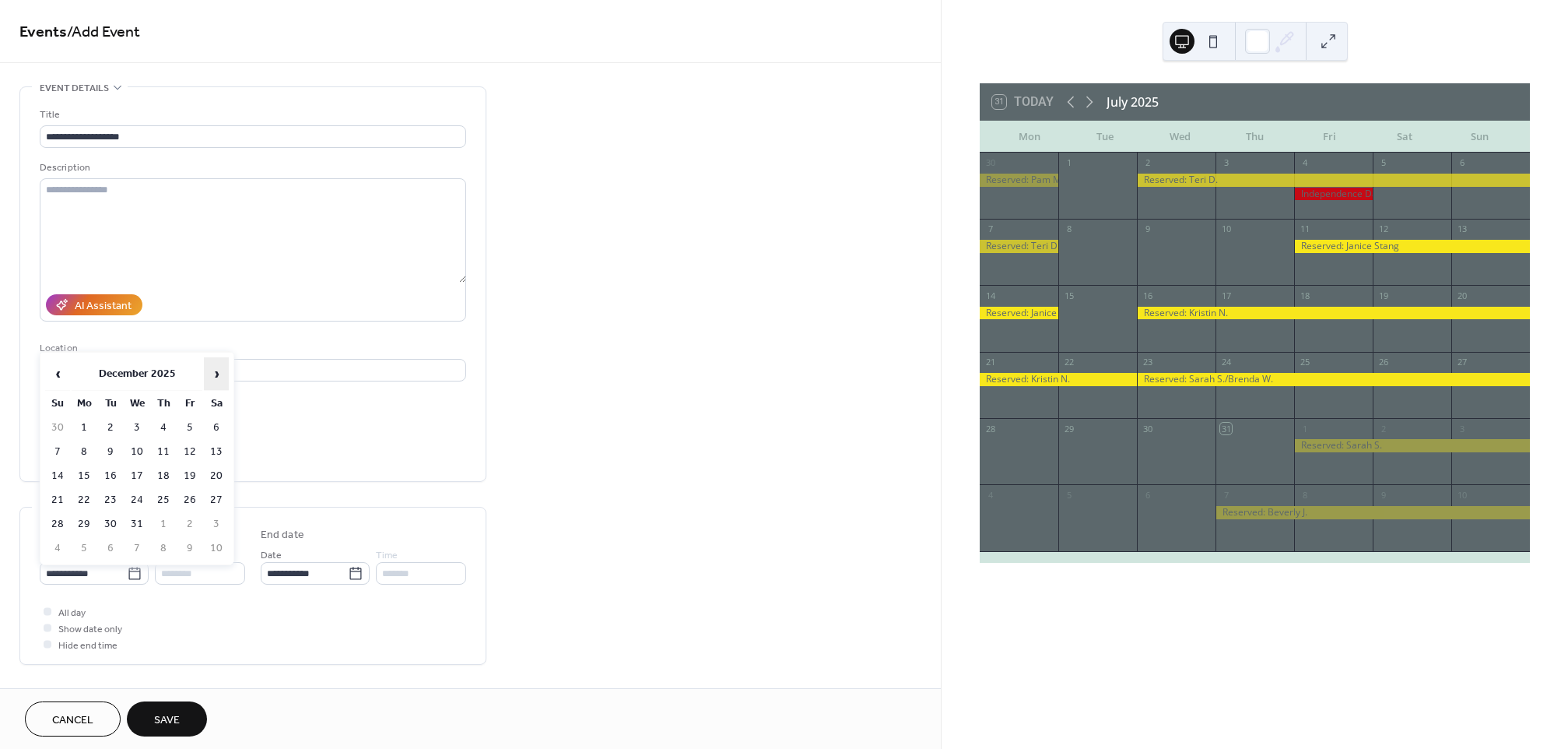 click on "›" at bounding box center [216, 374] 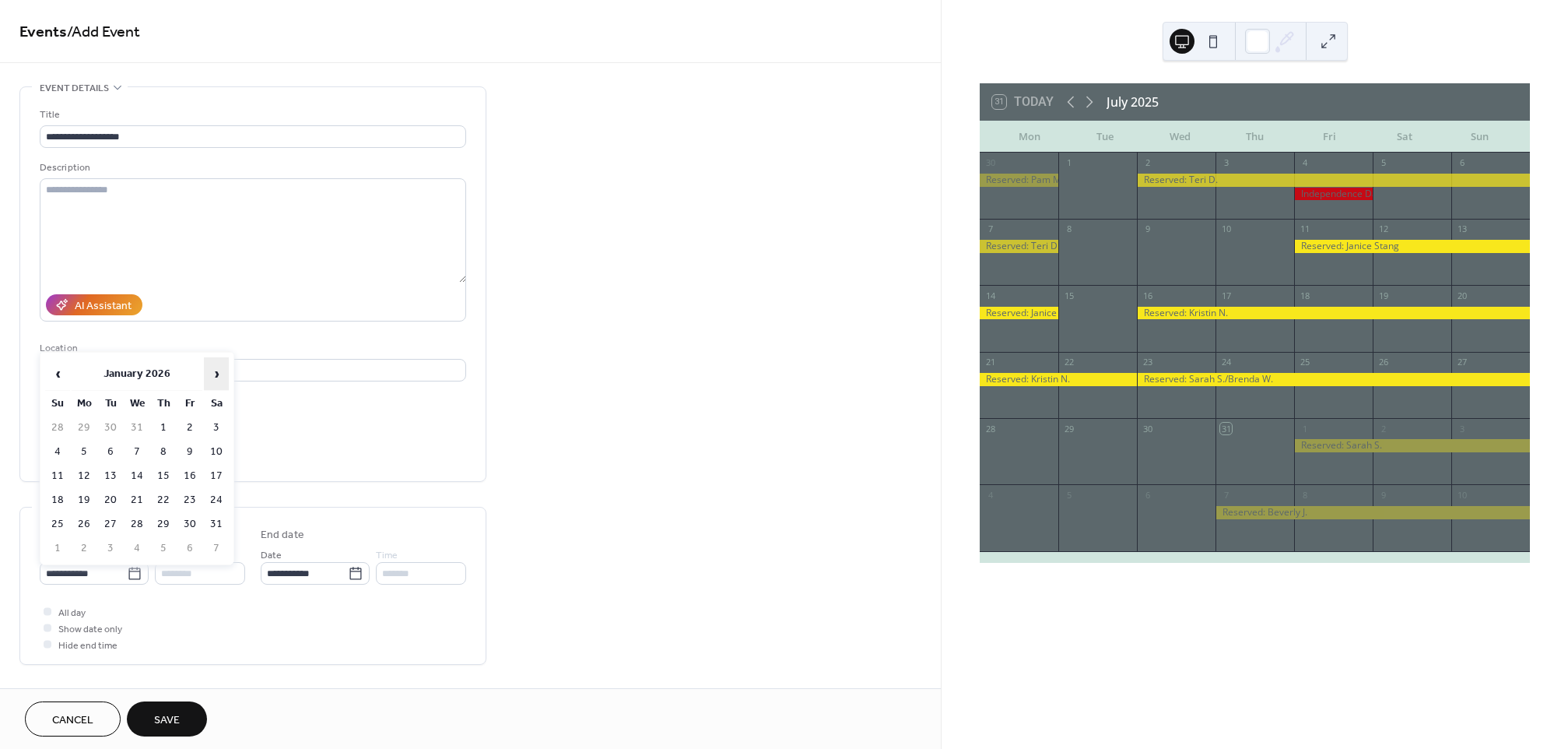 click on "›" at bounding box center [216, 374] 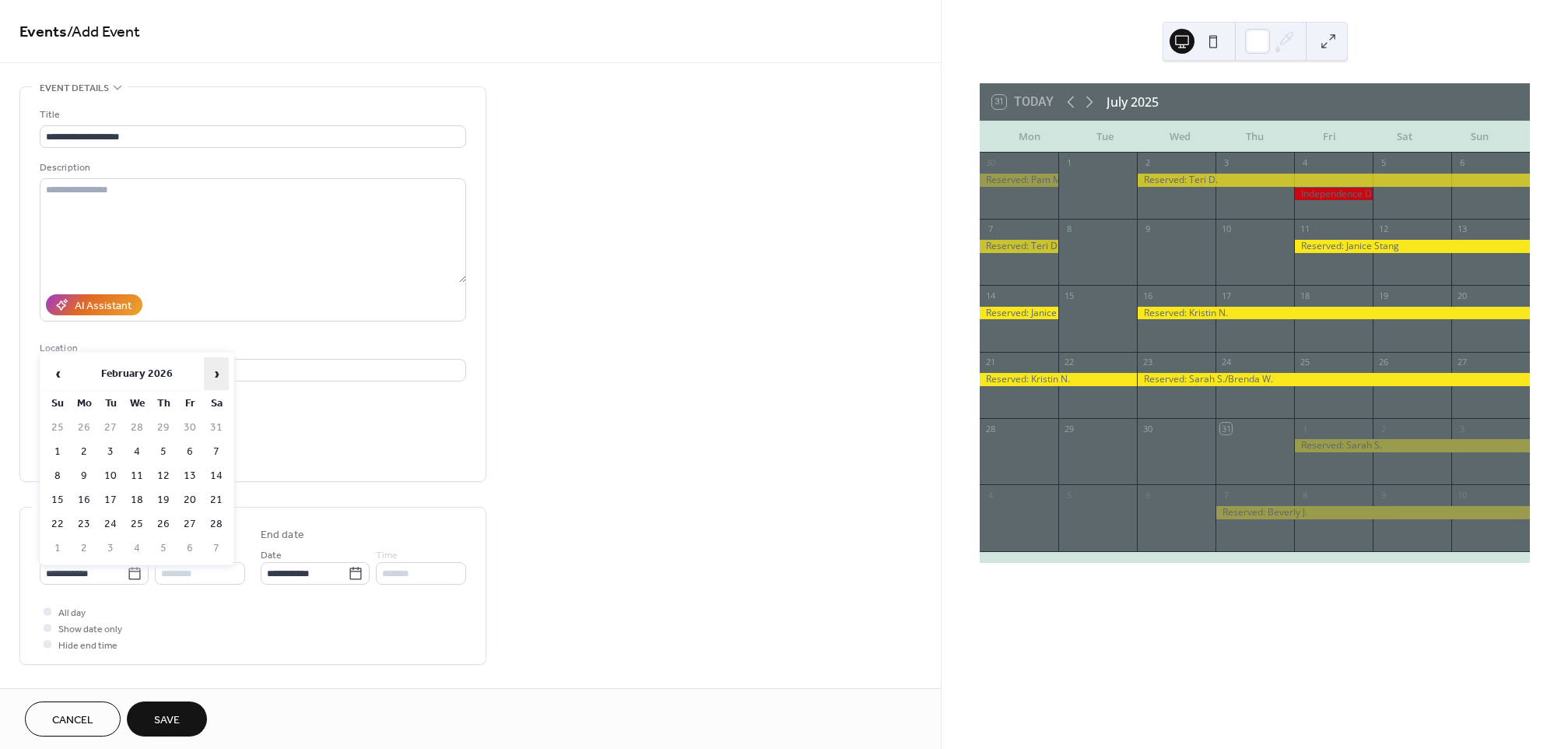 click on "›" at bounding box center [216, 374] 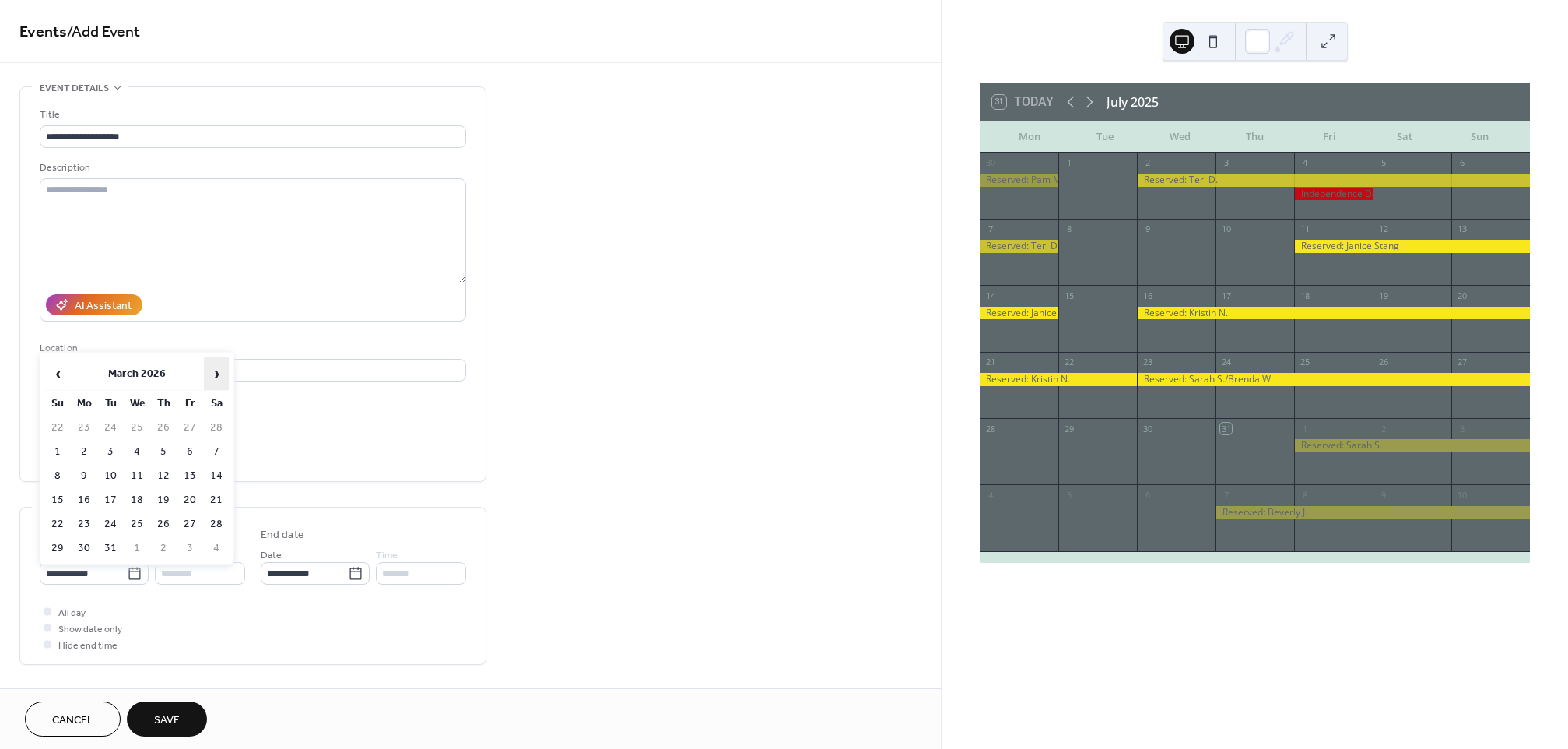 click on "›" at bounding box center [216, 374] 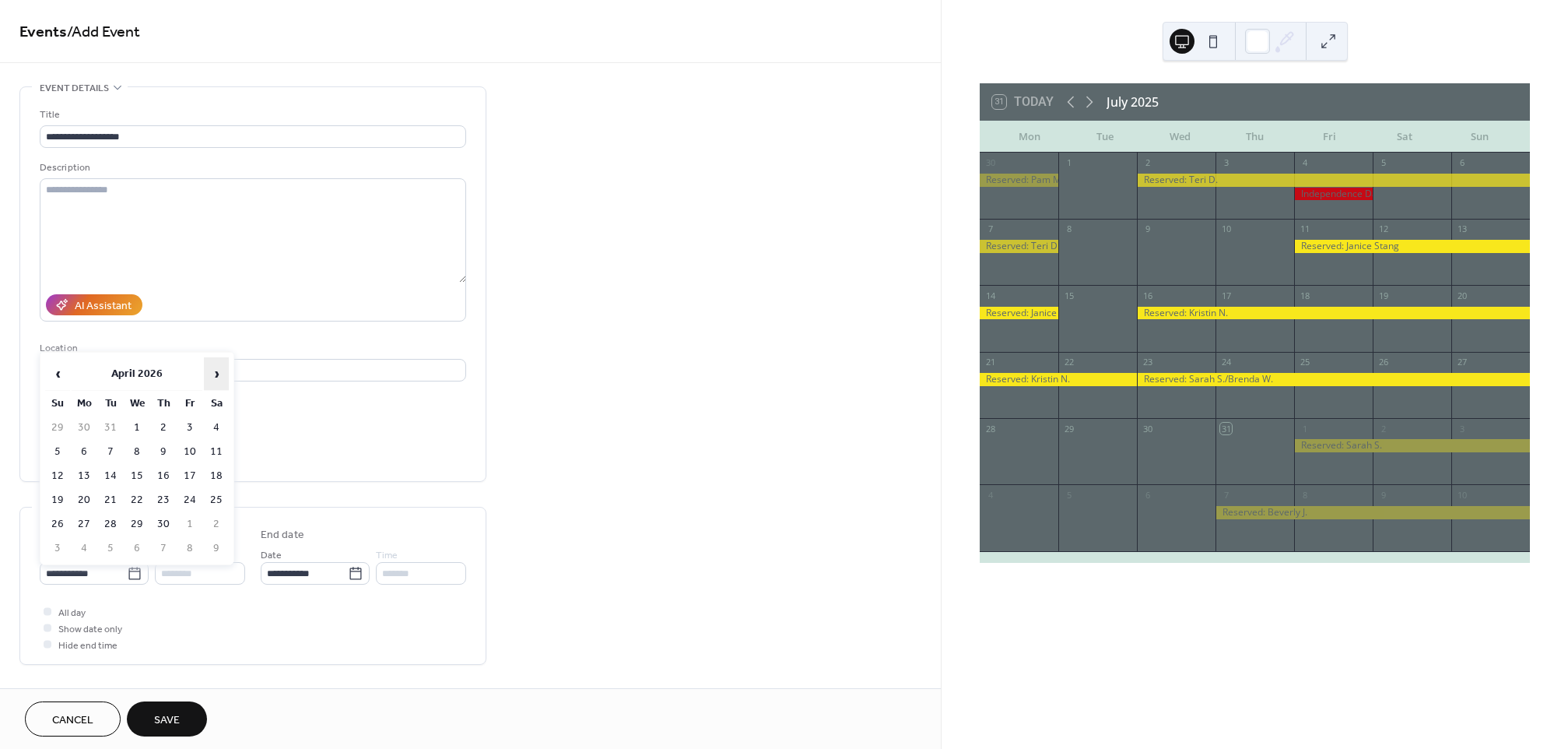 click on "›" at bounding box center [216, 374] 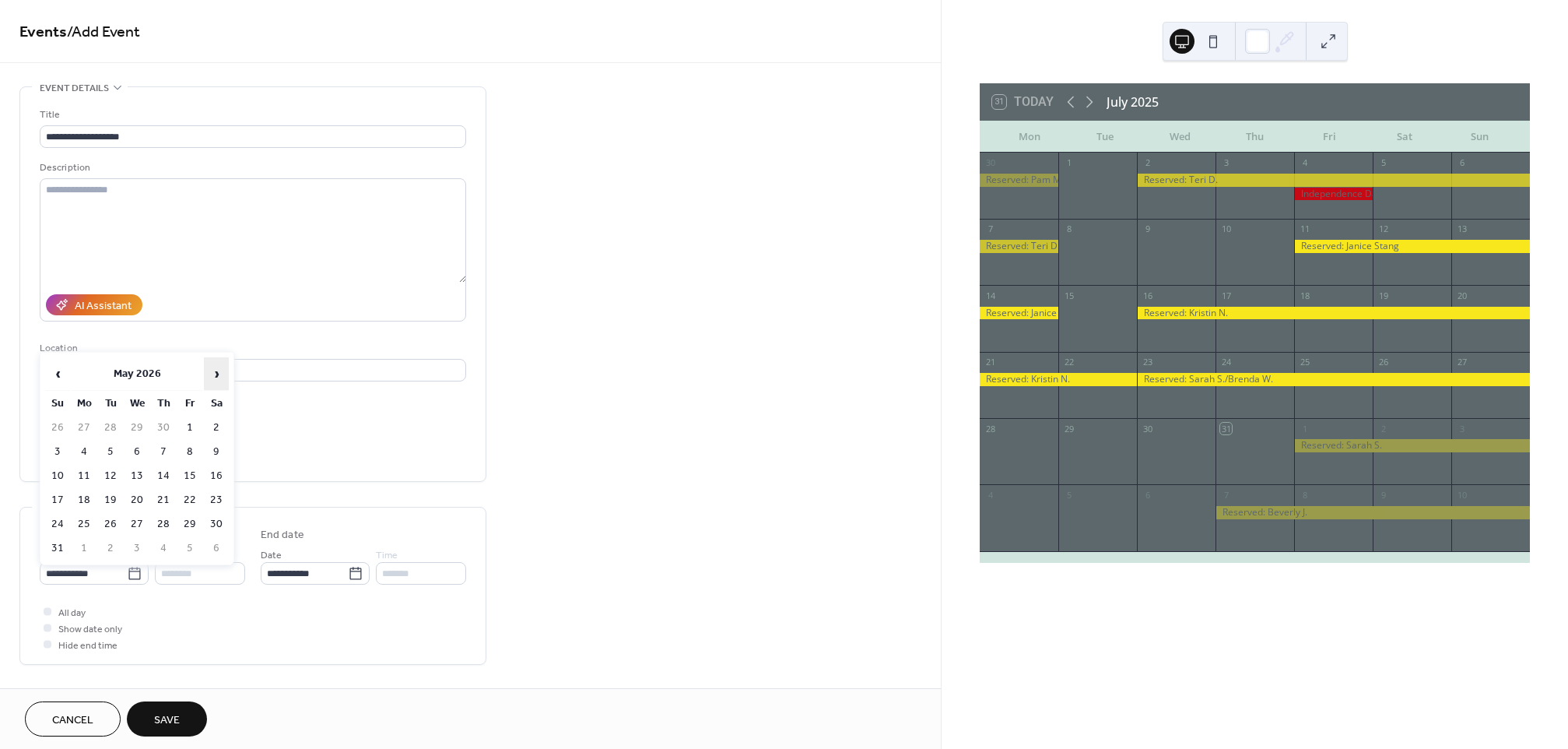 click on "›" at bounding box center [216, 374] 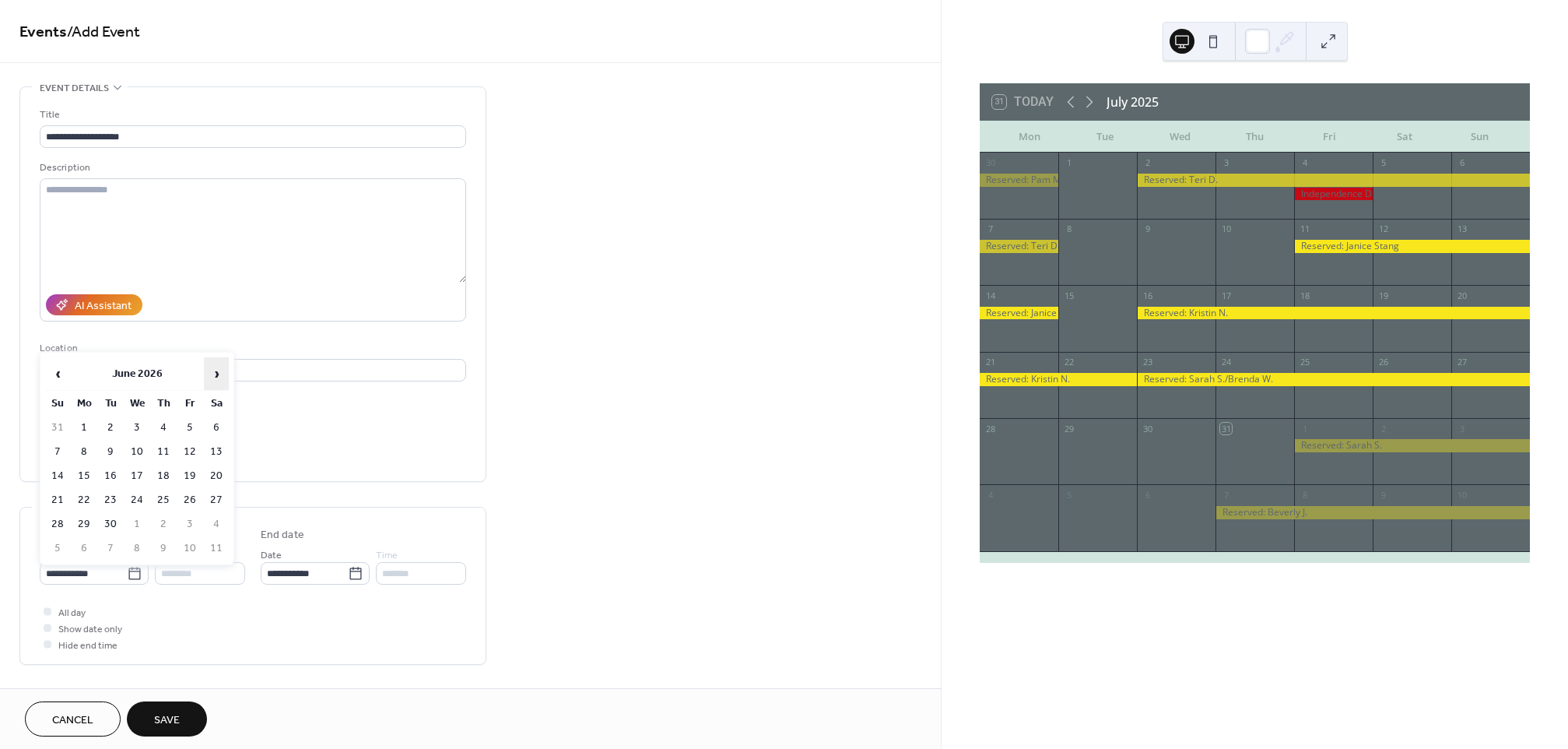 click on "›" at bounding box center (216, 374) 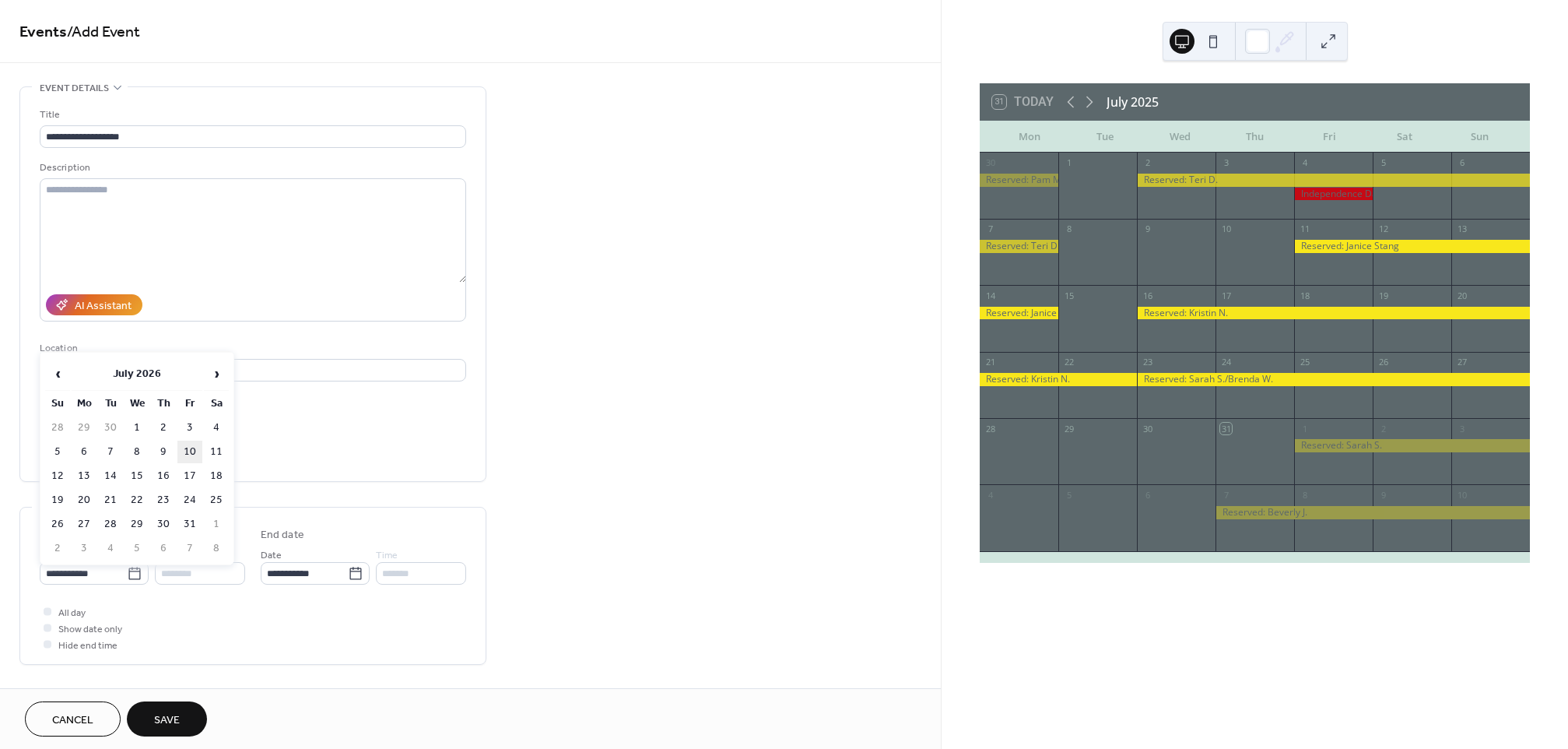 click on "10" at bounding box center [190, 452] 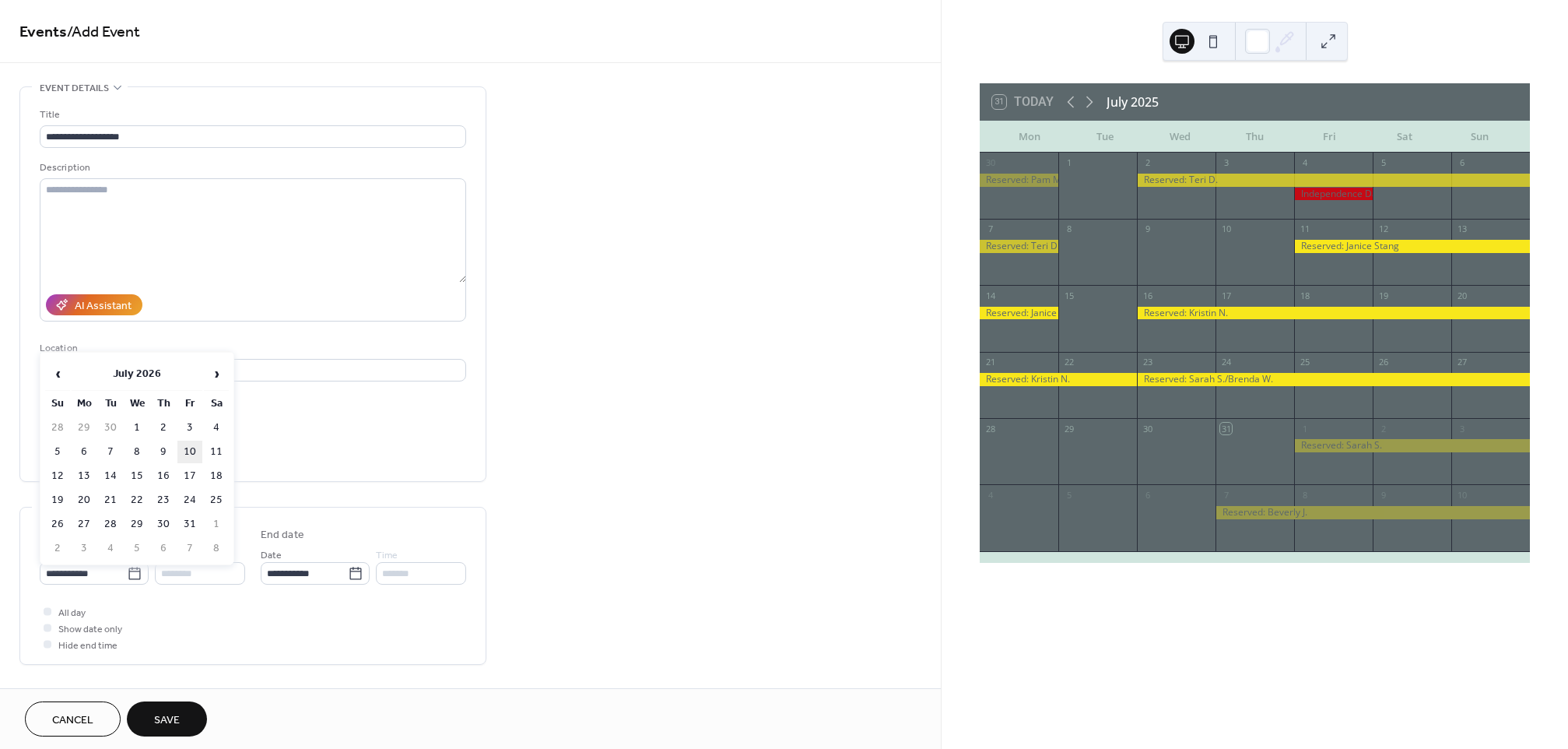 type on "**********" 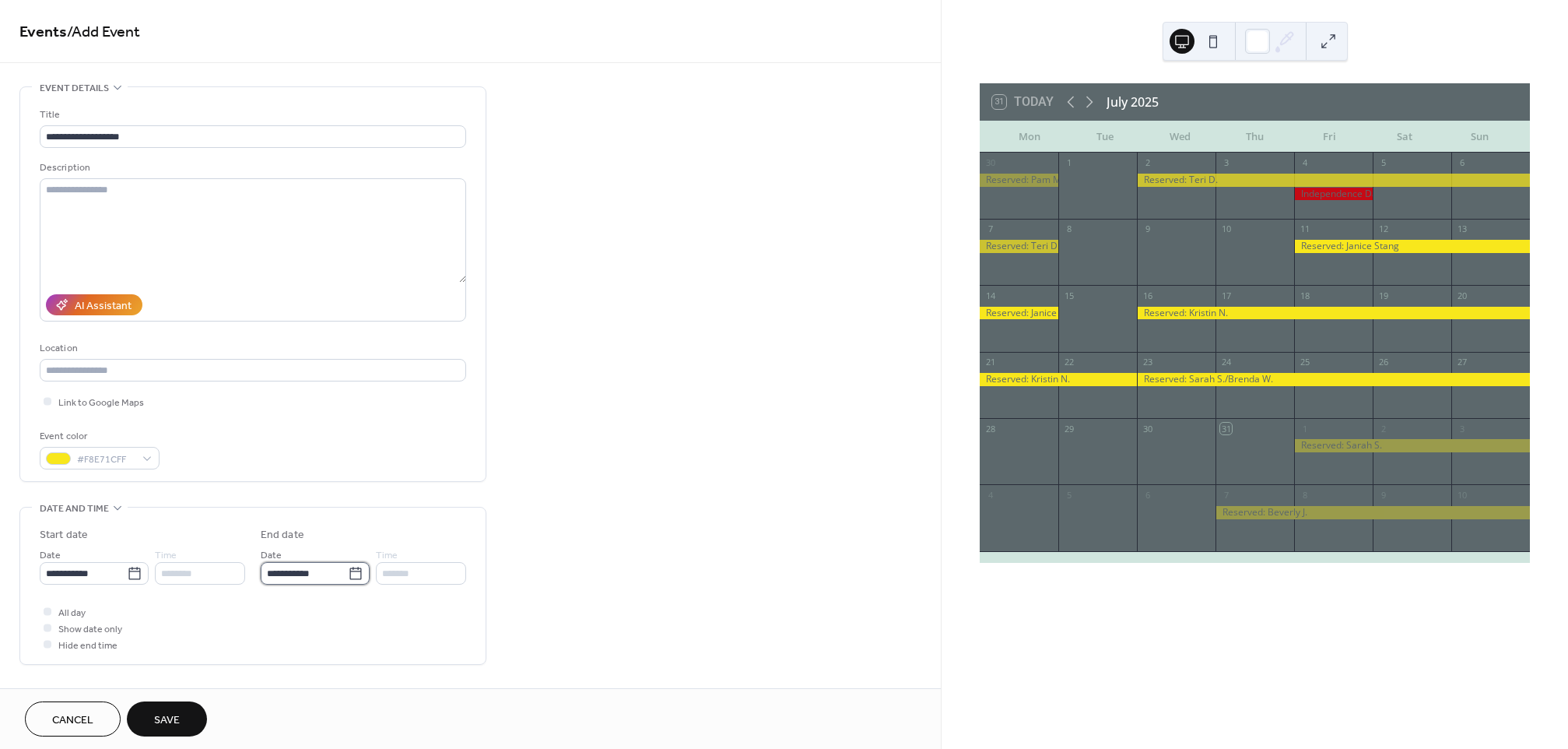click on "**********" at bounding box center (304, 573) 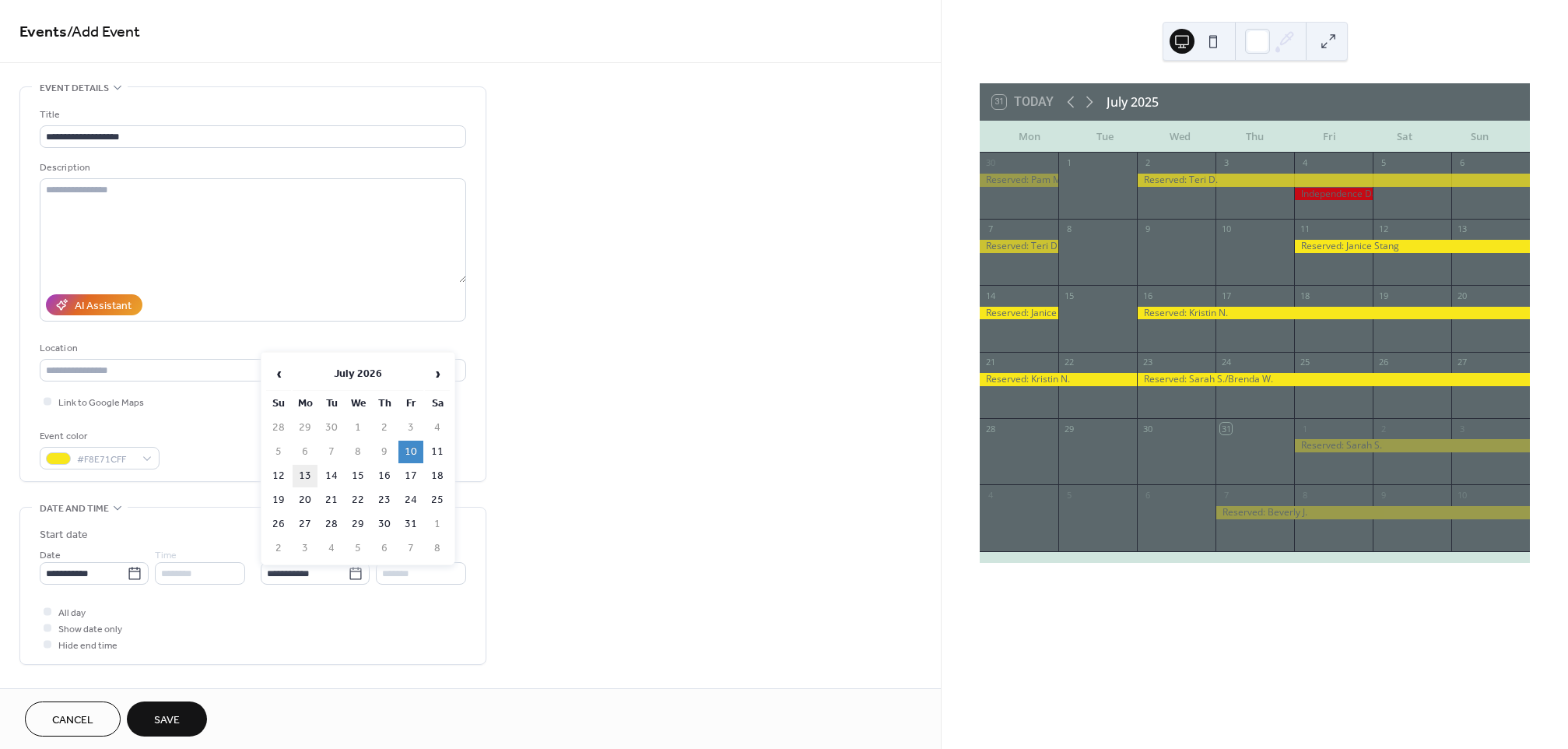 click on "13" at bounding box center [305, 476] 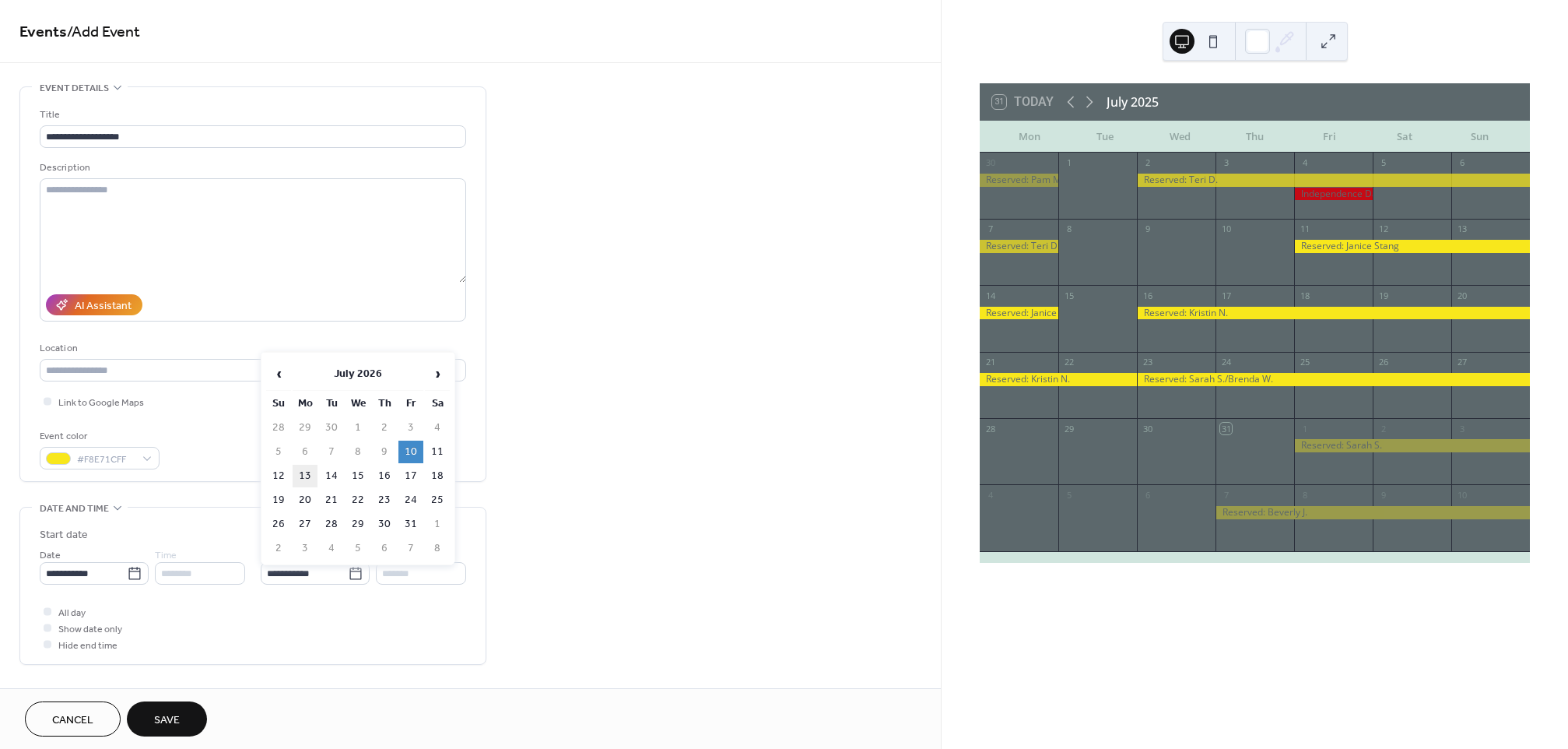 type on "**********" 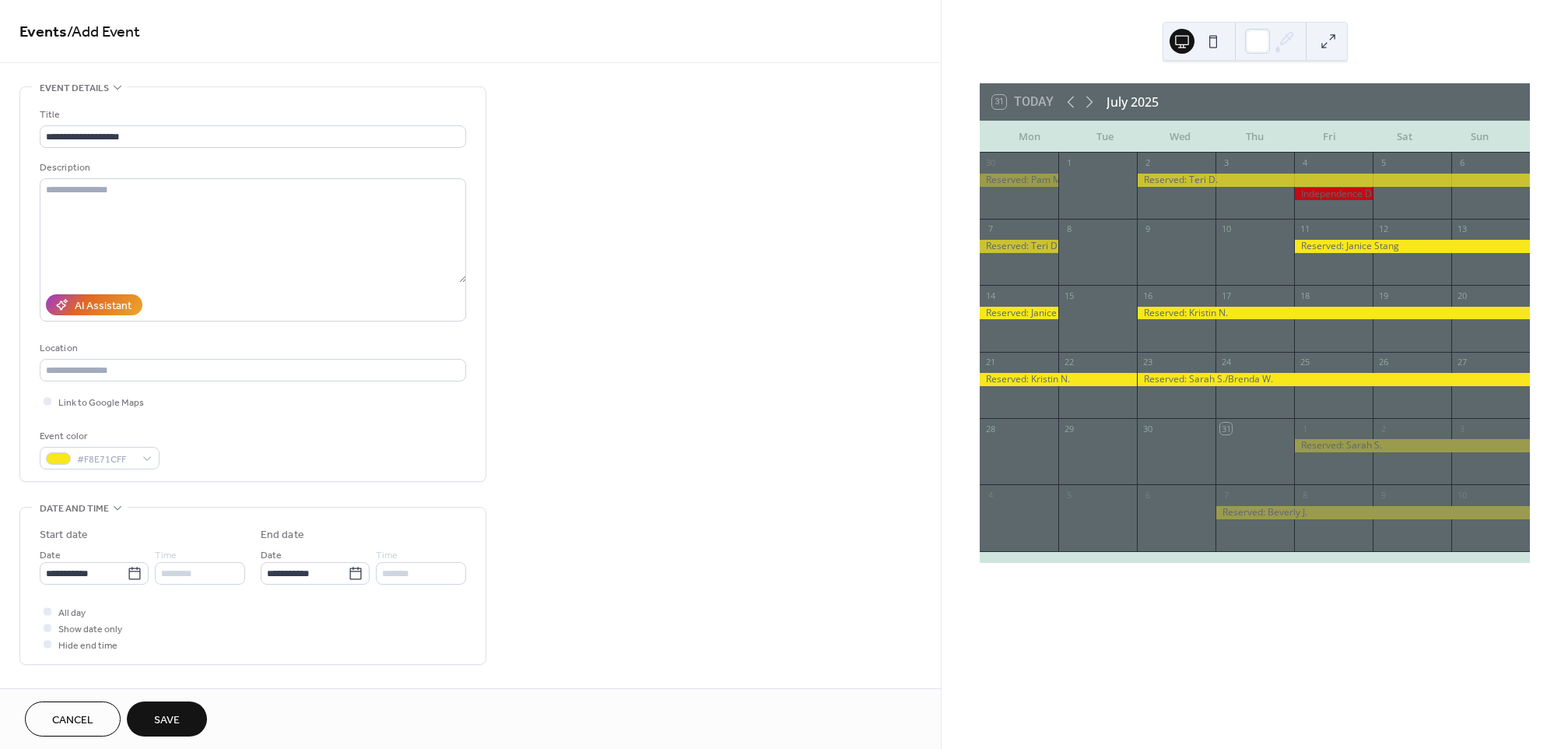 click on "All day Show date only Hide end time" at bounding box center [253, 628] 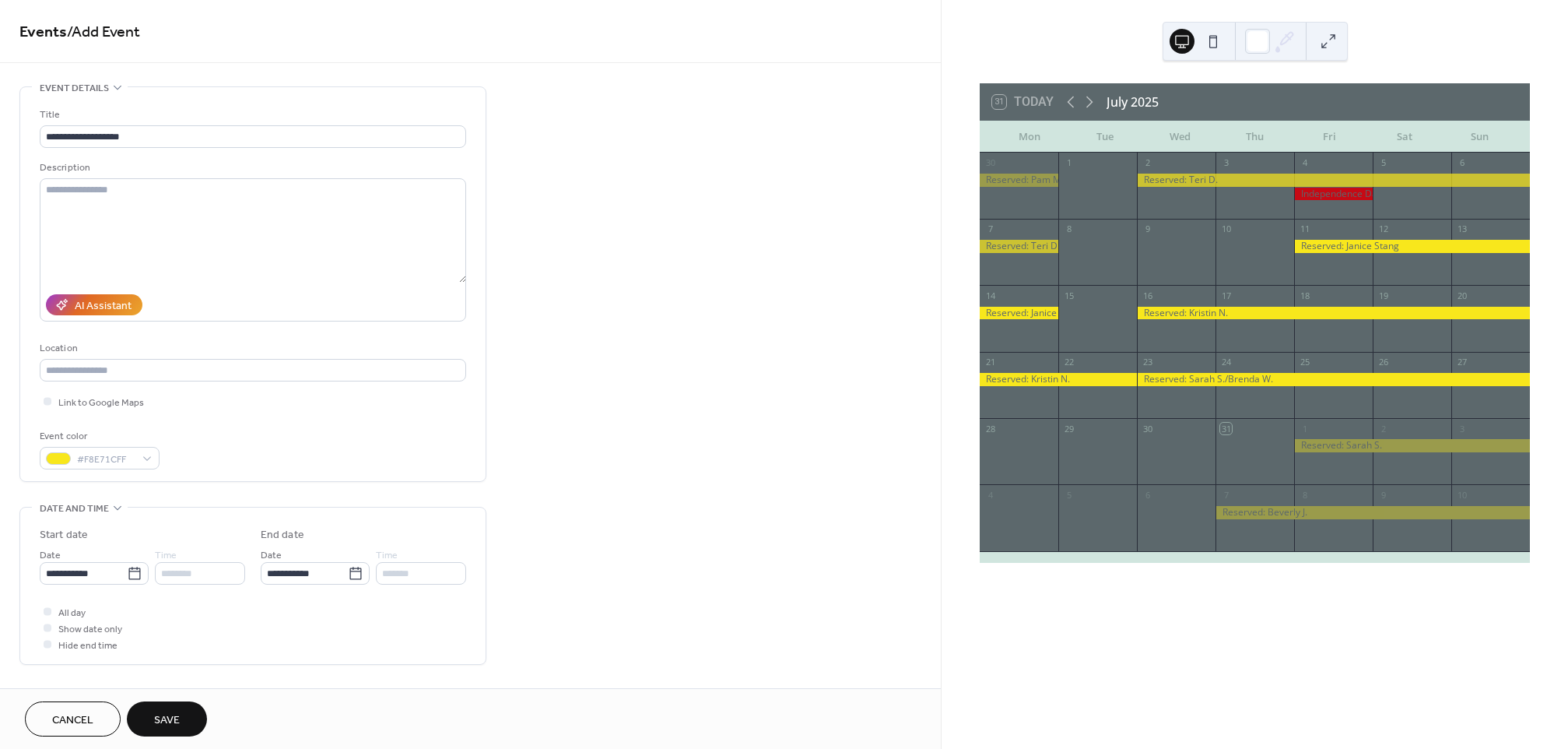 click on "Save" at bounding box center (167, 720) 